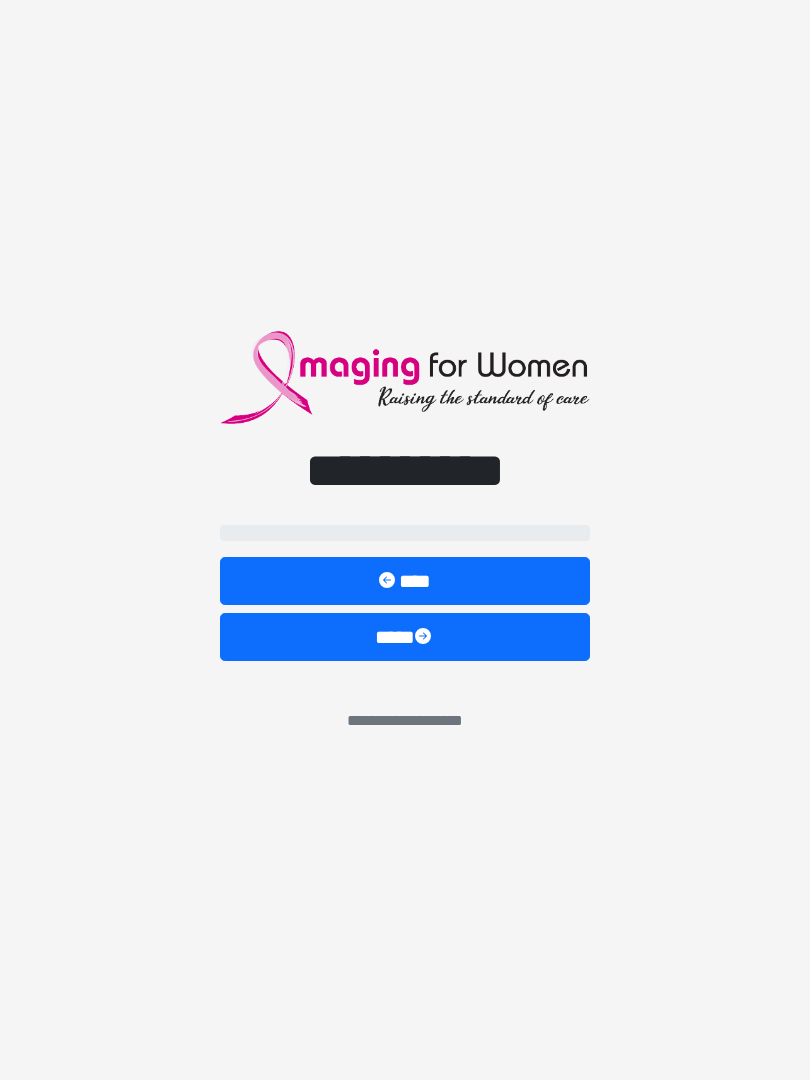 scroll, scrollTop: 0, scrollLeft: 0, axis: both 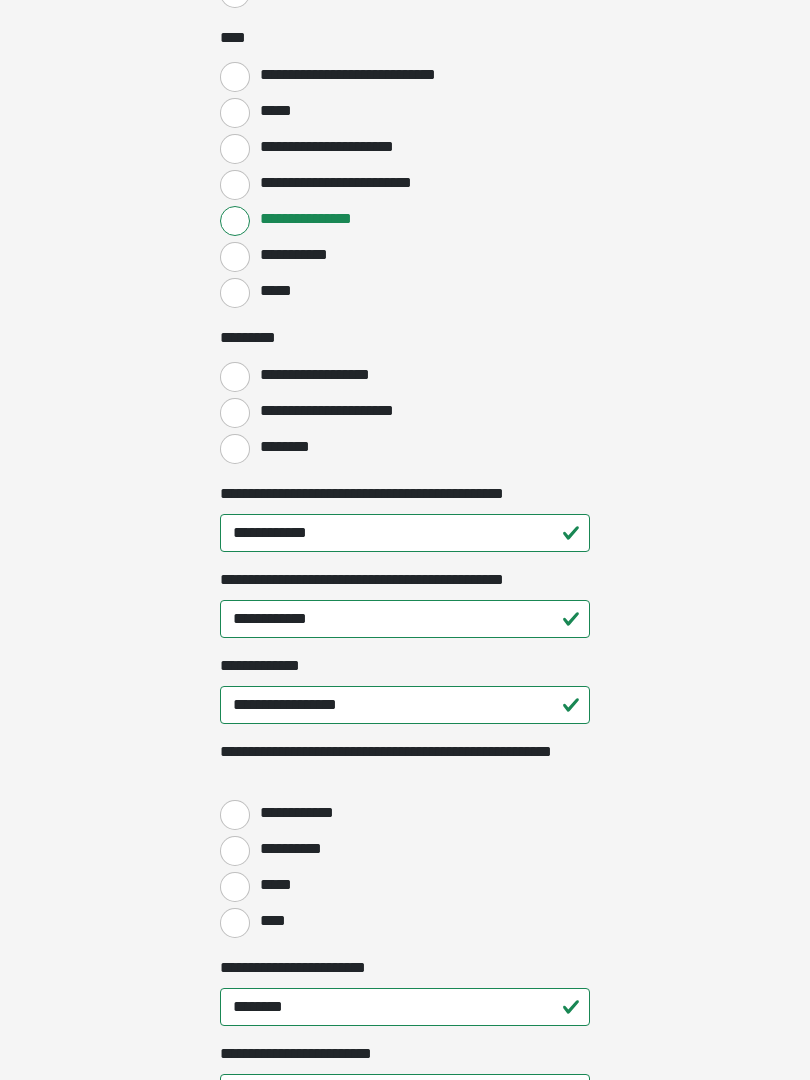 click on "****" at bounding box center (235, 923) 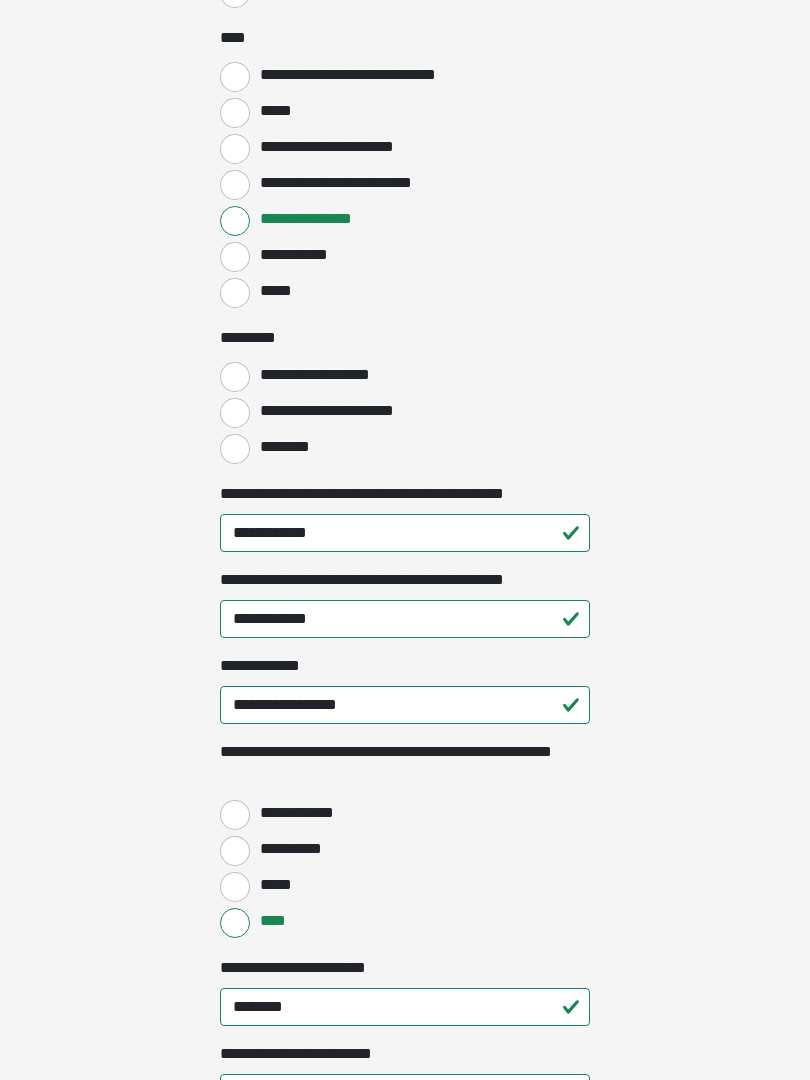 click on "****" at bounding box center [235, 923] 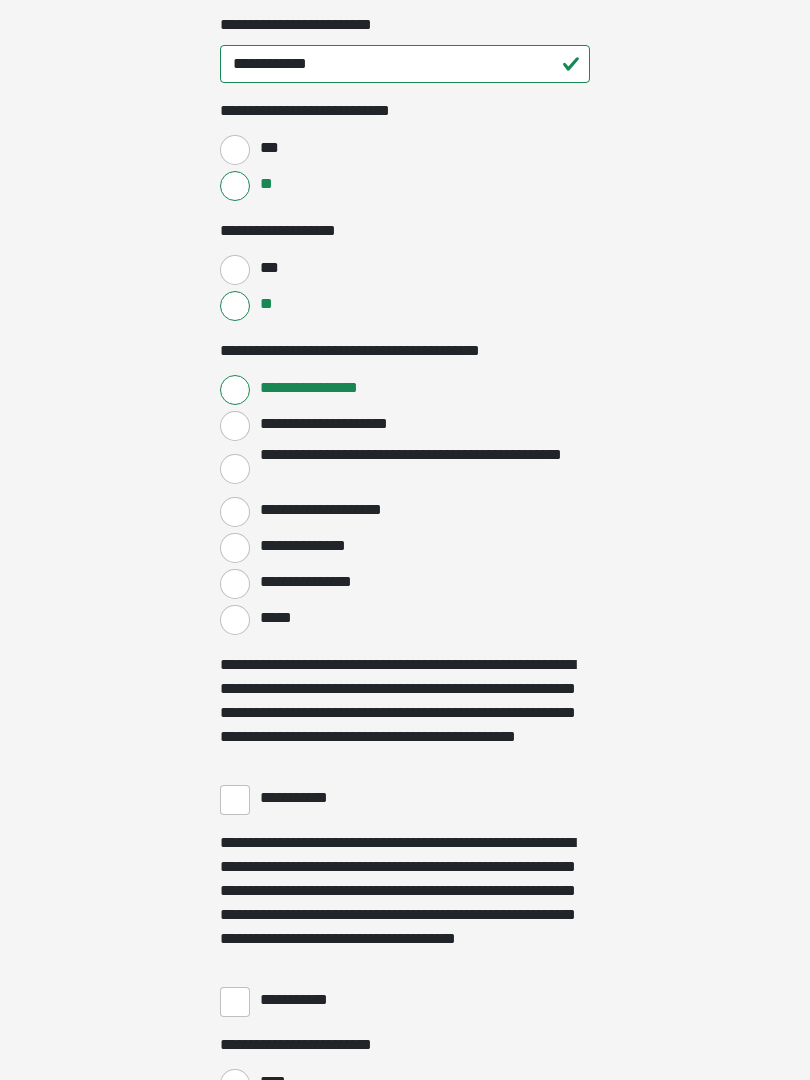 scroll, scrollTop: 3068, scrollLeft: 0, axis: vertical 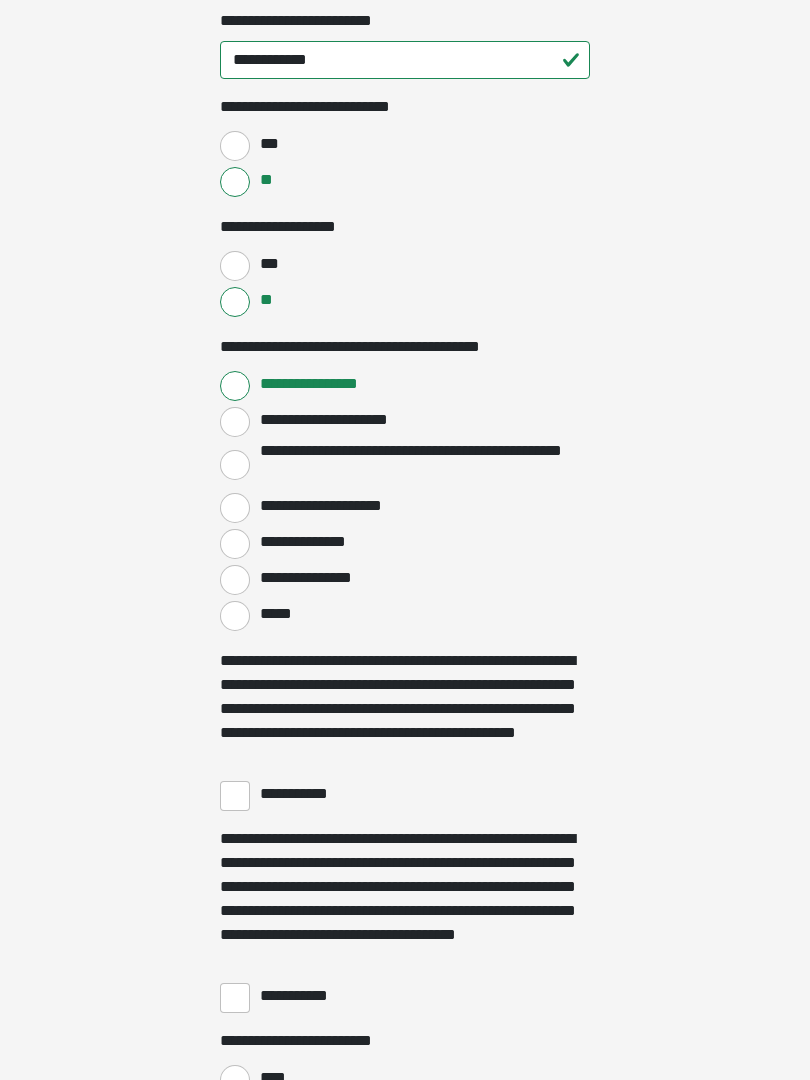 click on "**********" at bounding box center [303, 794] 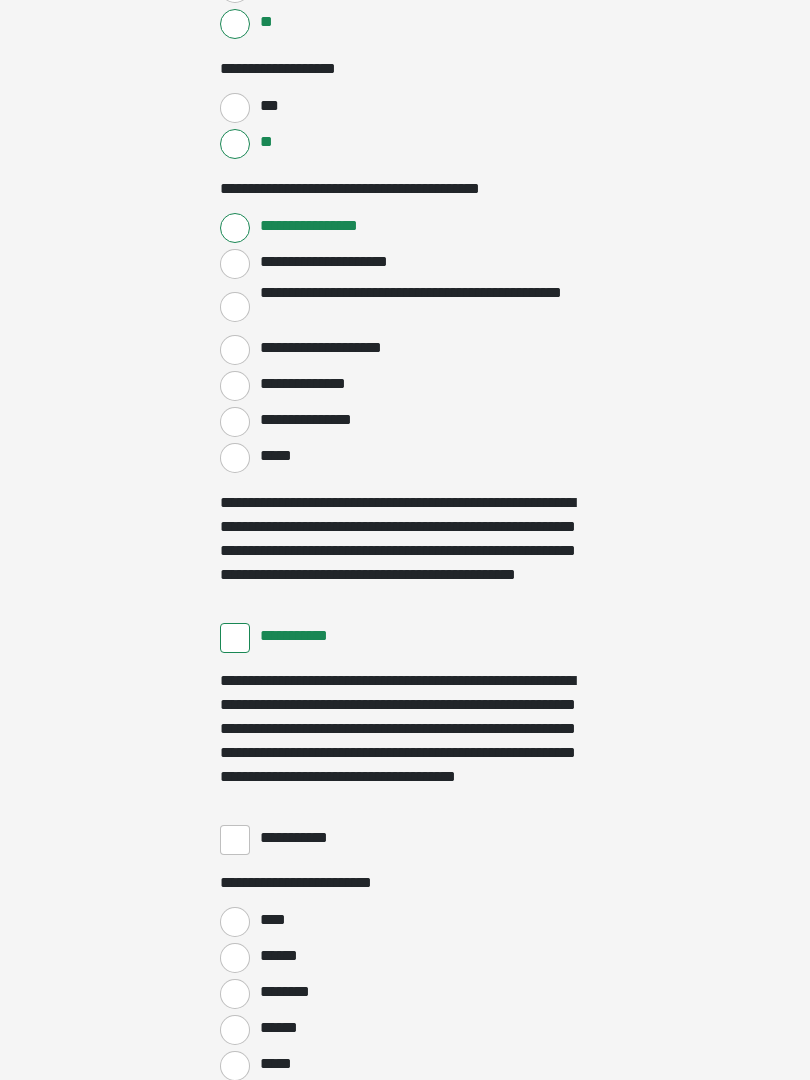 scroll, scrollTop: 3233, scrollLeft: 0, axis: vertical 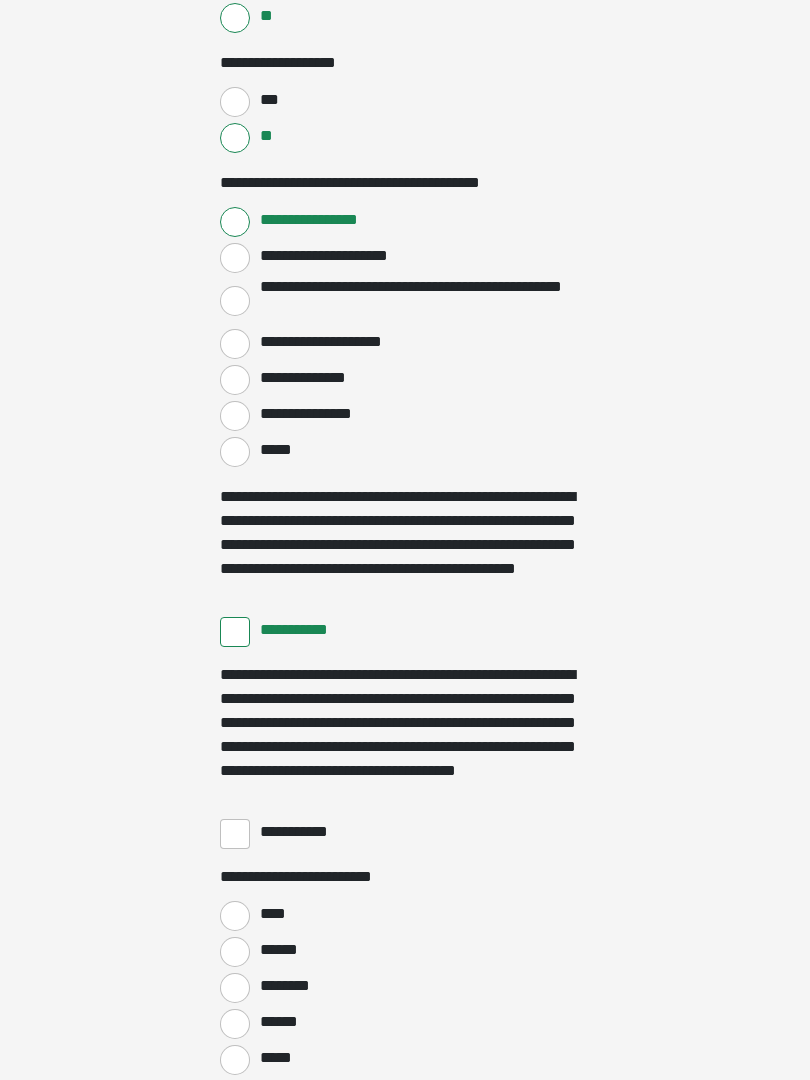 click on "**********" at bounding box center [235, 834] 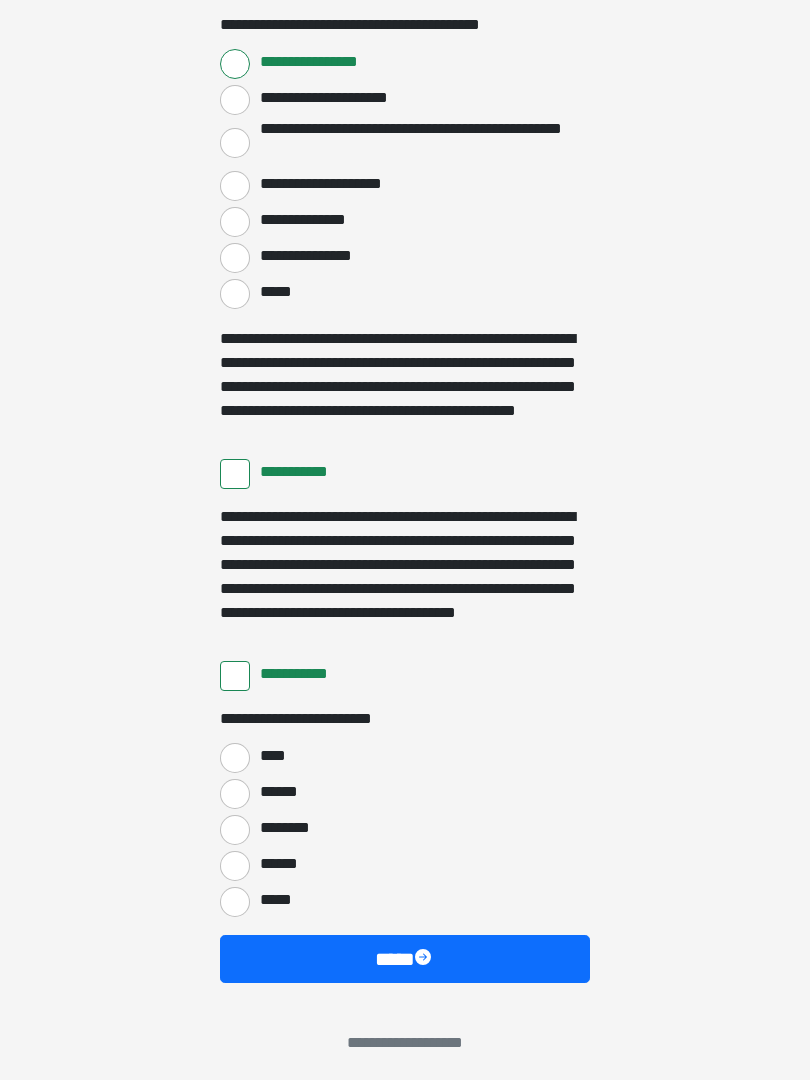 scroll, scrollTop: 3397, scrollLeft: 0, axis: vertical 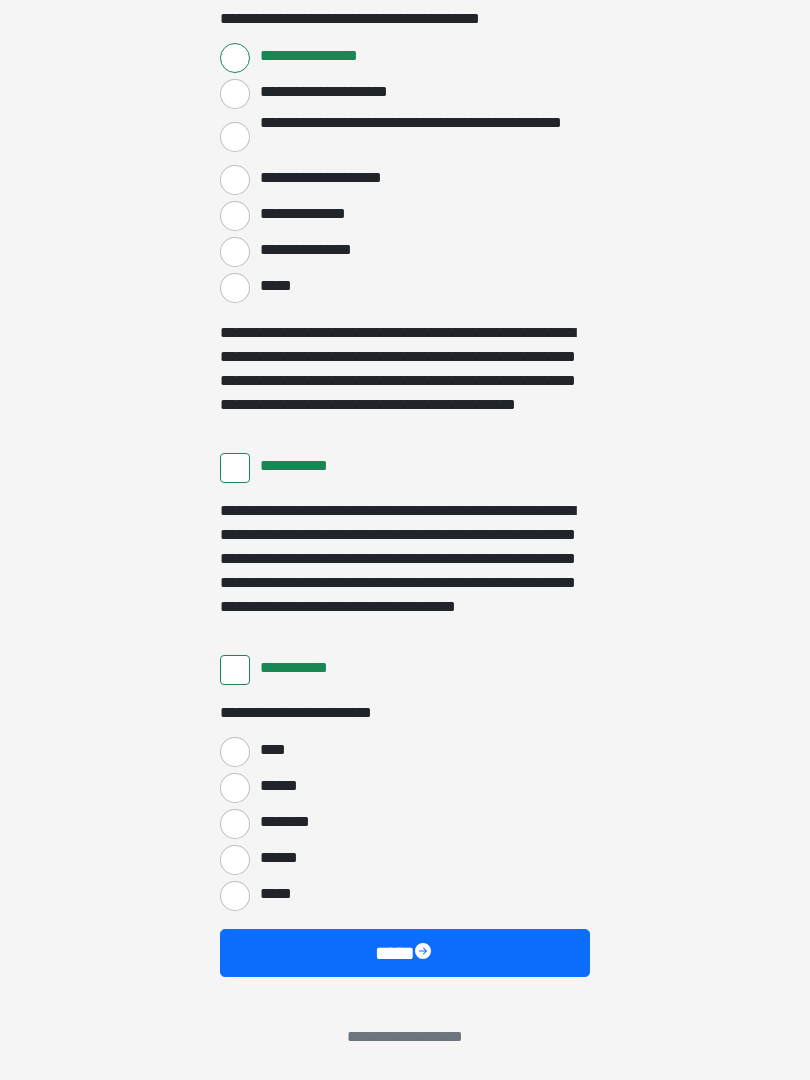click on "****" at bounding box center [235, 752] 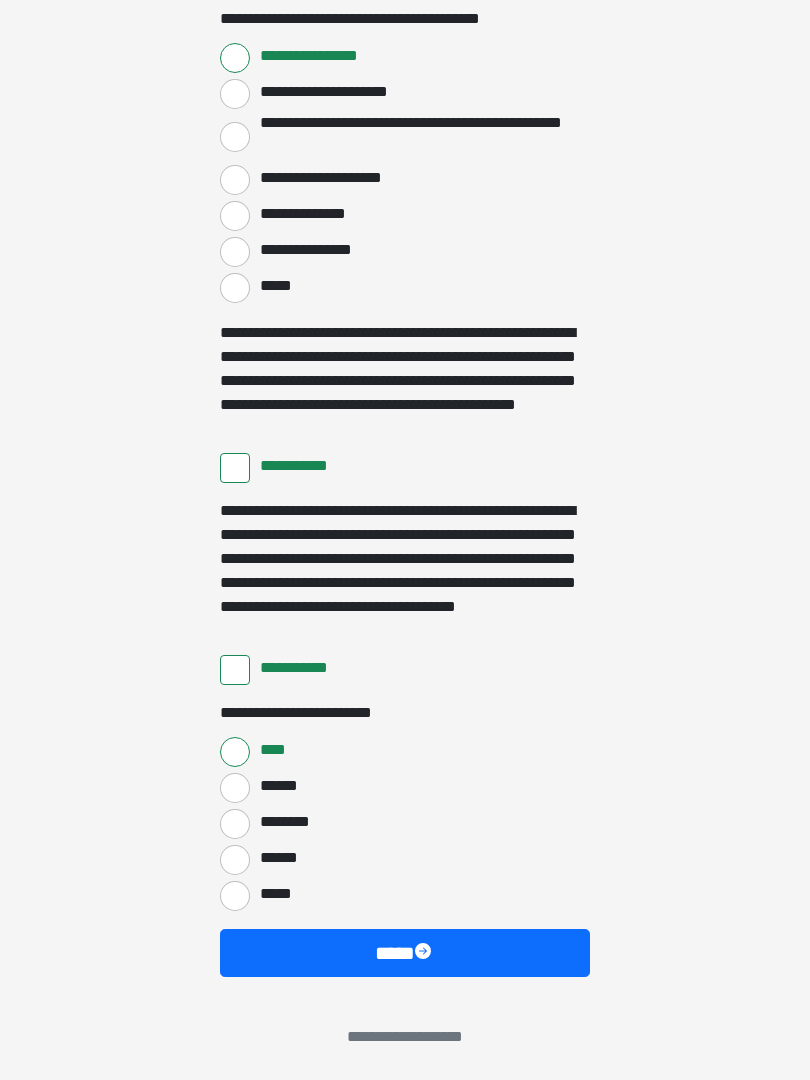 click at bounding box center [425, 953] 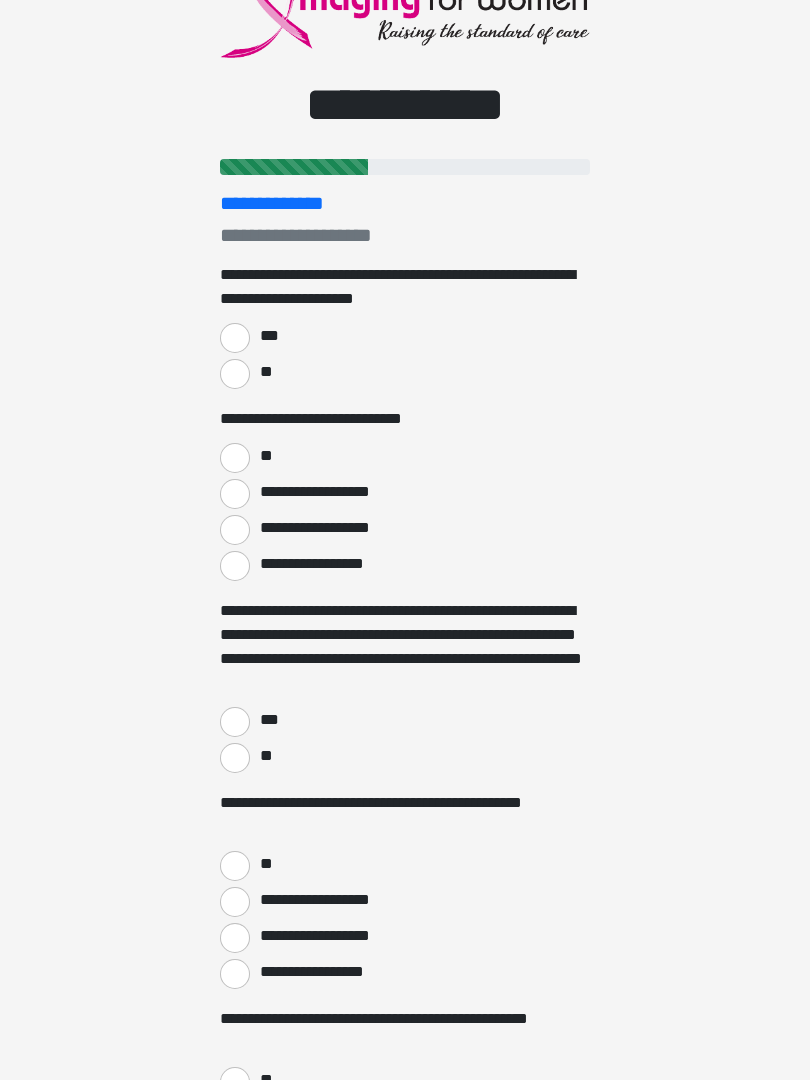 scroll, scrollTop: 91, scrollLeft: 0, axis: vertical 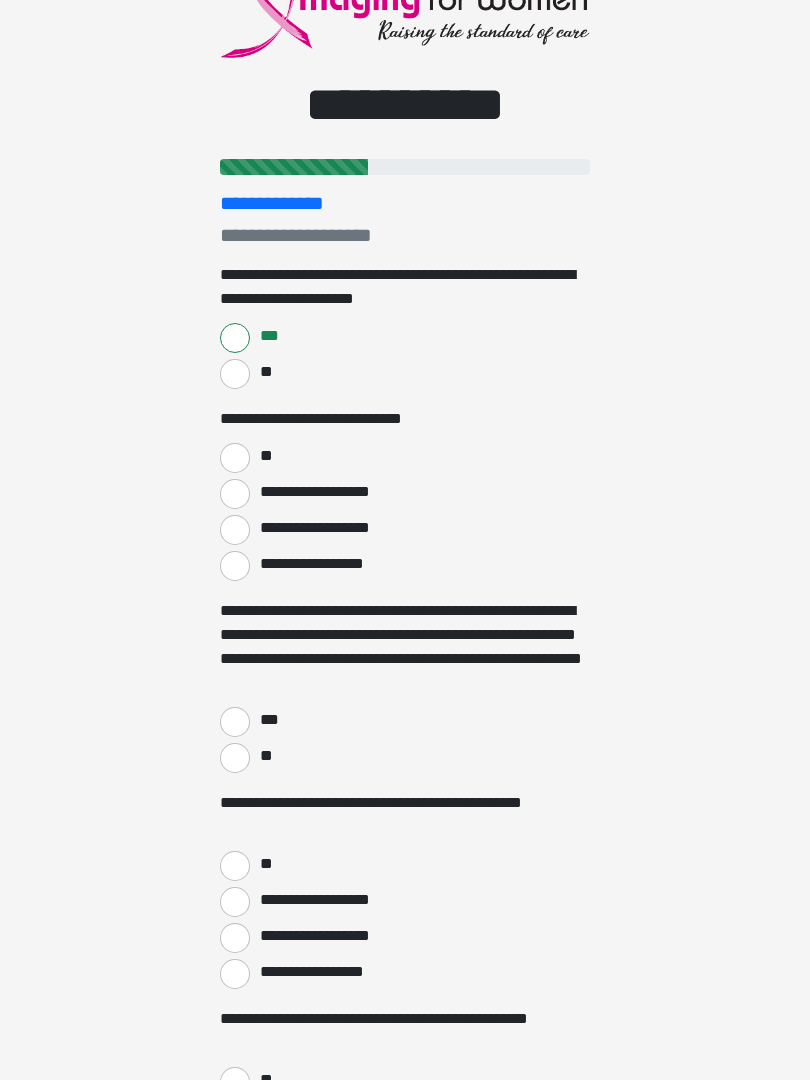 click on "**" at bounding box center (265, 456) 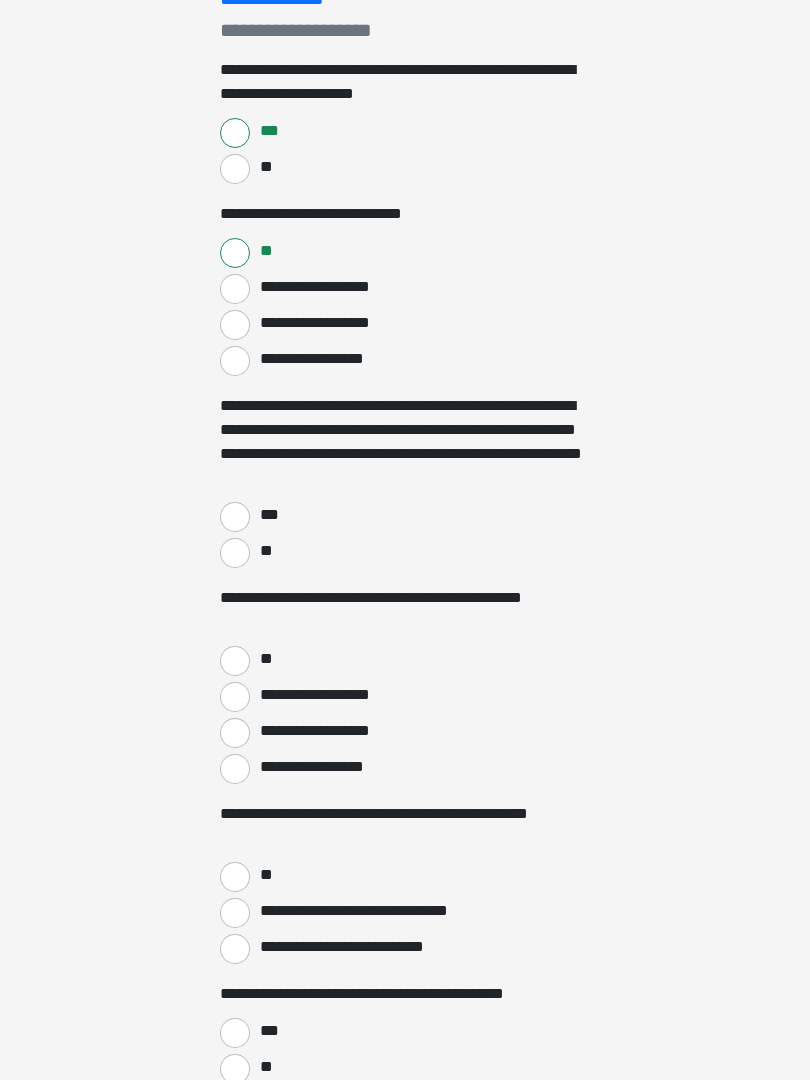 scroll, scrollTop: 317, scrollLeft: 0, axis: vertical 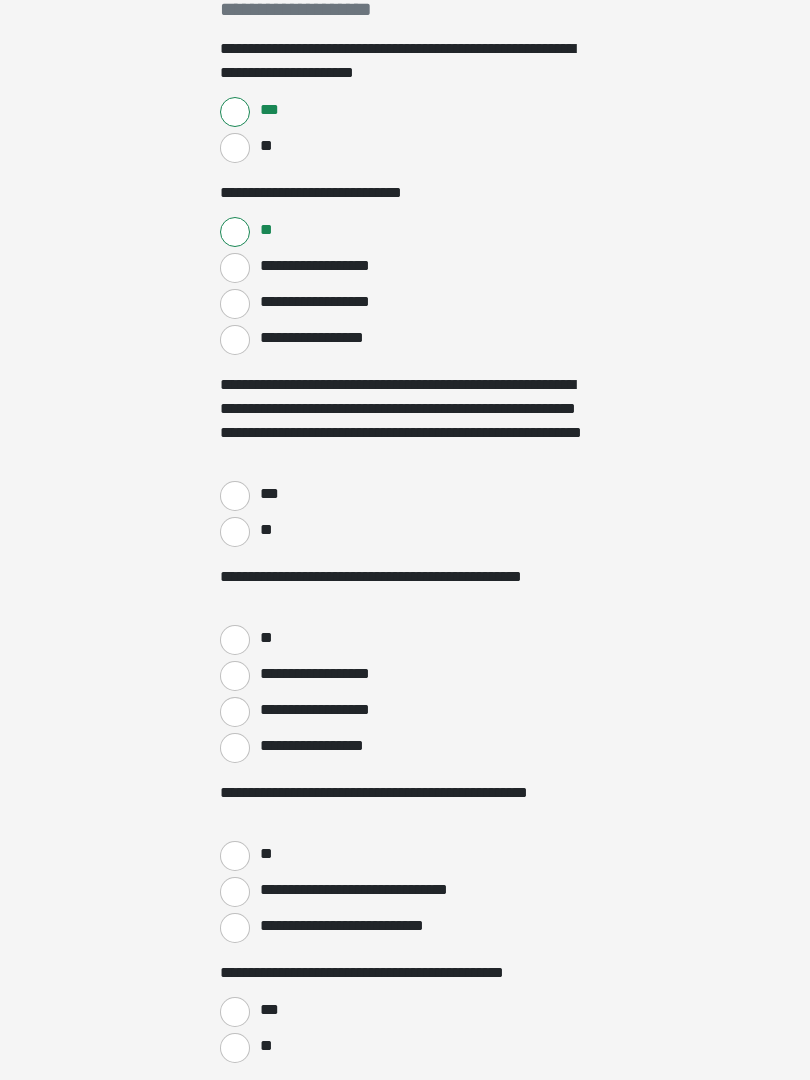 click on "***" at bounding box center [235, 496] 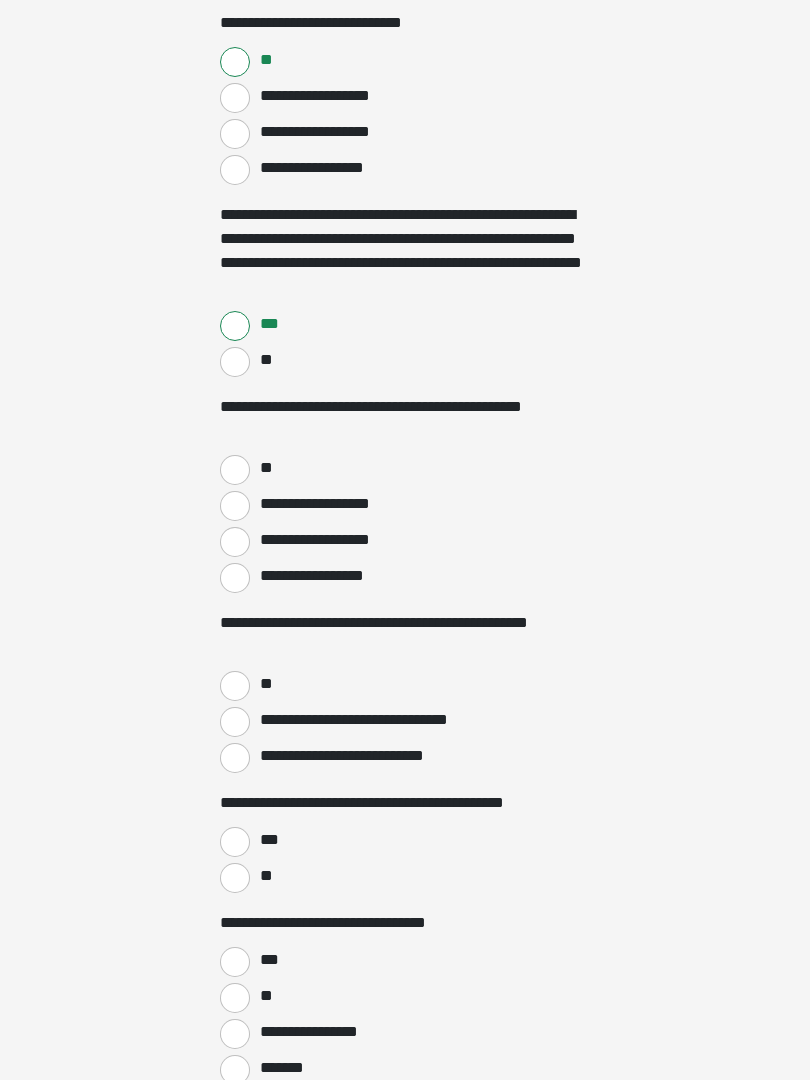 scroll, scrollTop: 504, scrollLeft: 0, axis: vertical 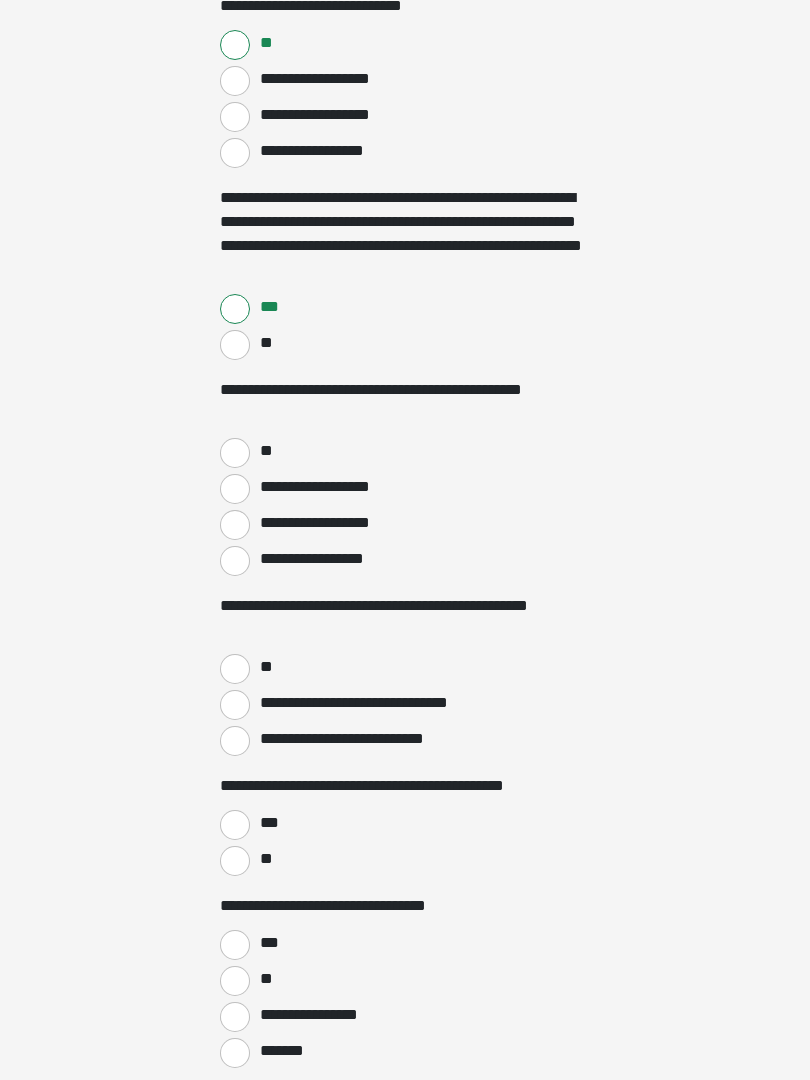 click on "**" at bounding box center [235, 453] 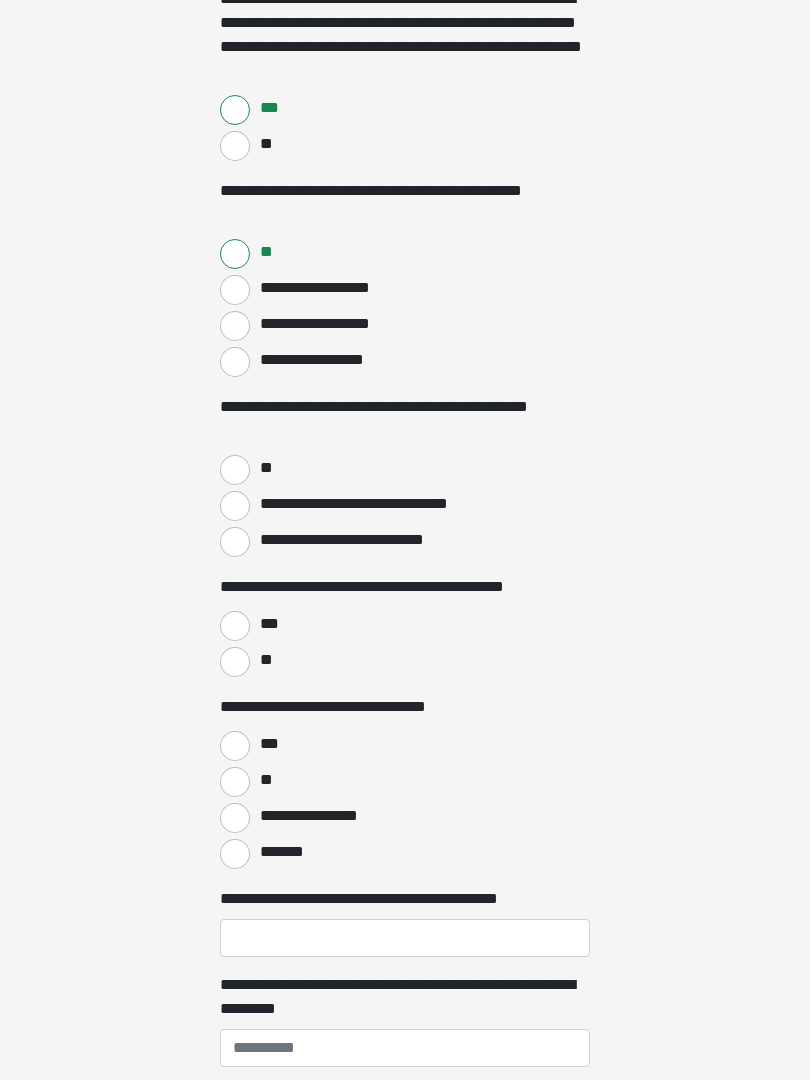 scroll, scrollTop: 703, scrollLeft: 0, axis: vertical 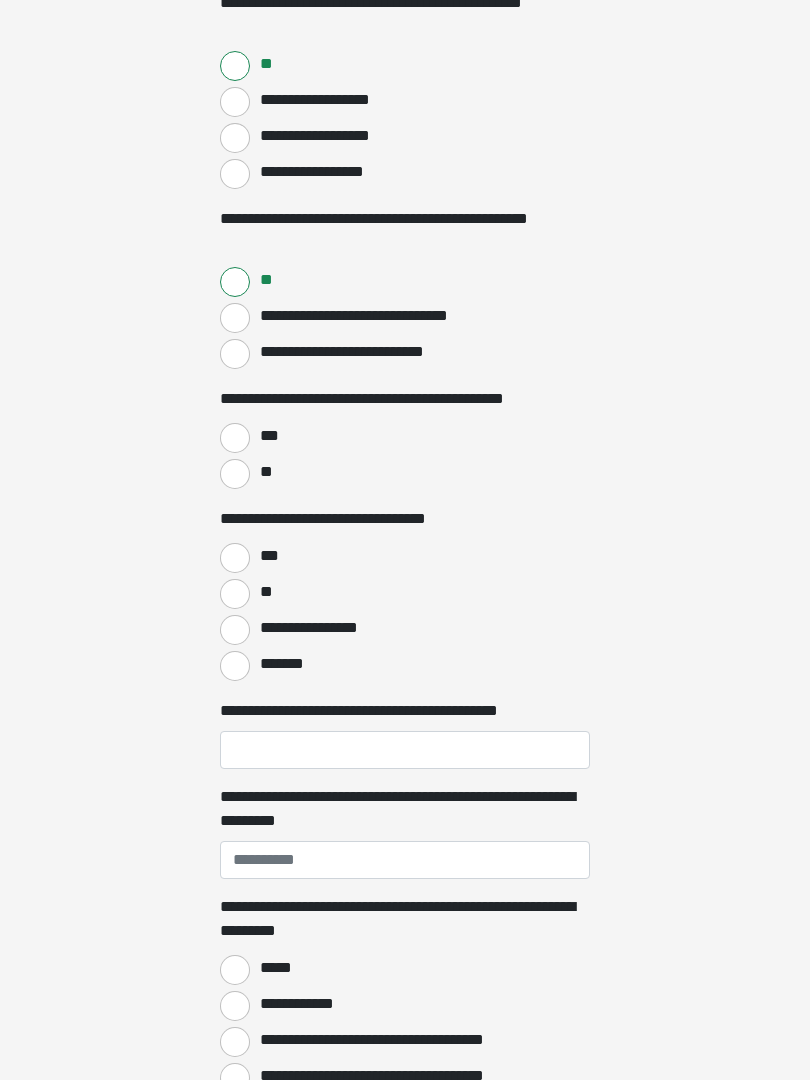 click on "***" at bounding box center (235, 438) 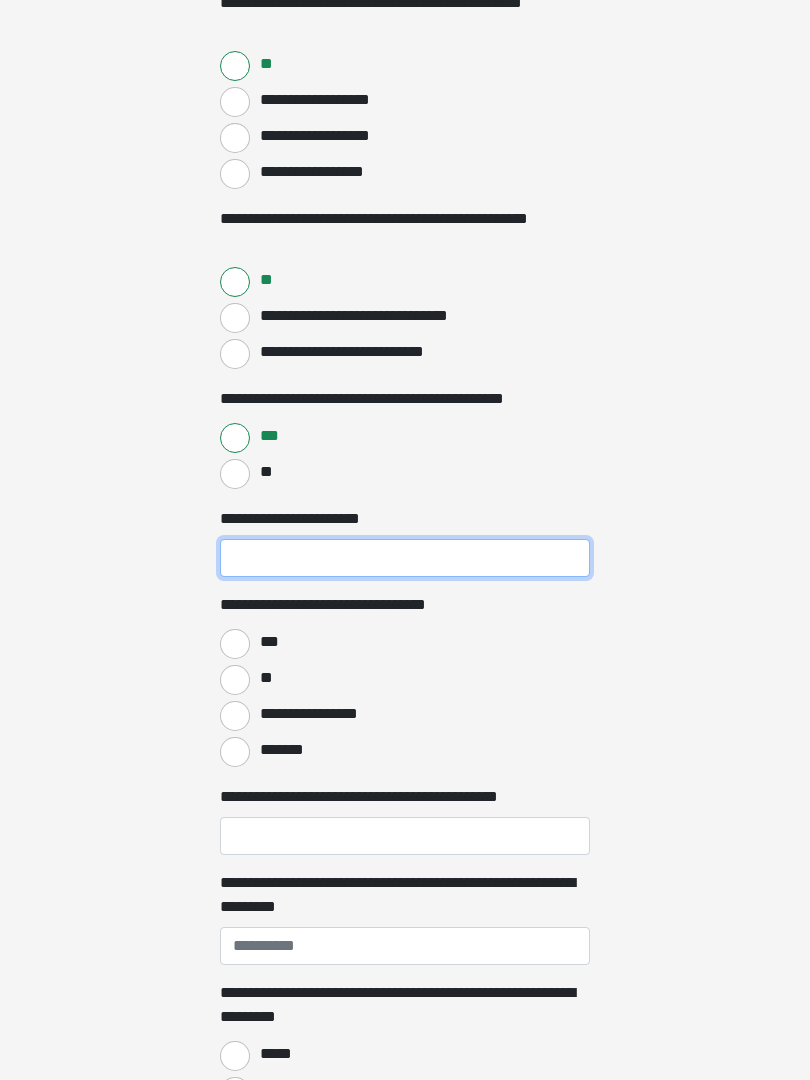 click on "**********" at bounding box center (405, 558) 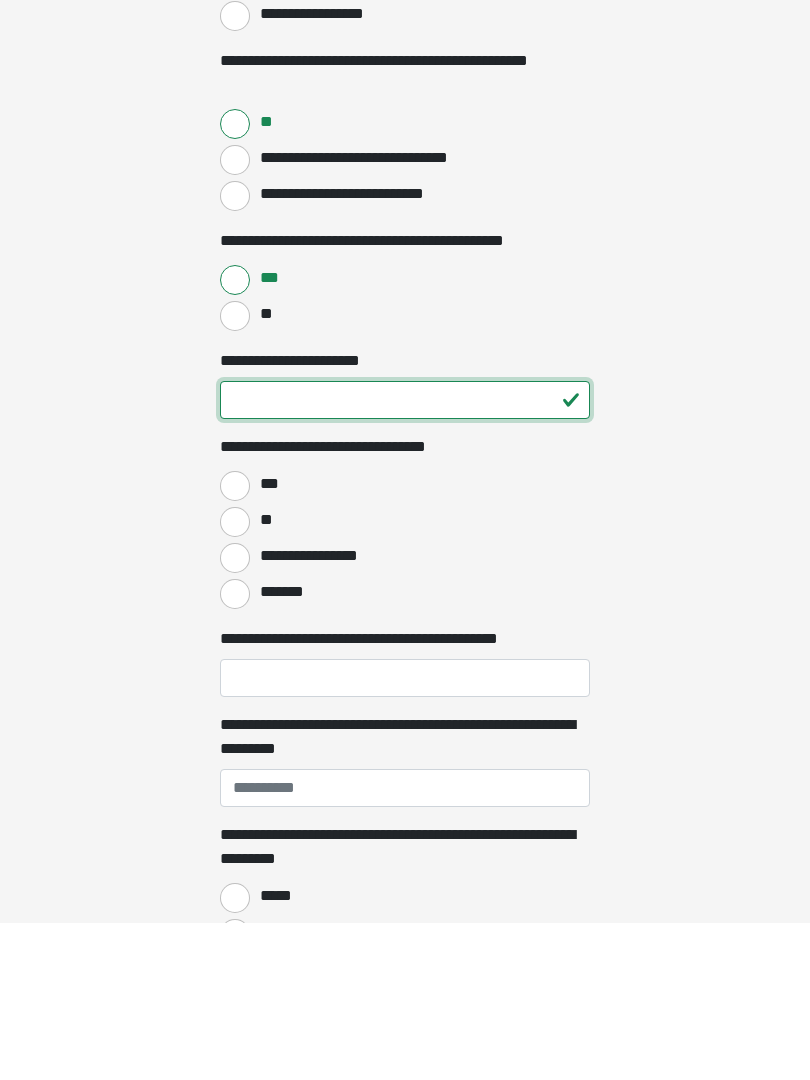 type on "**" 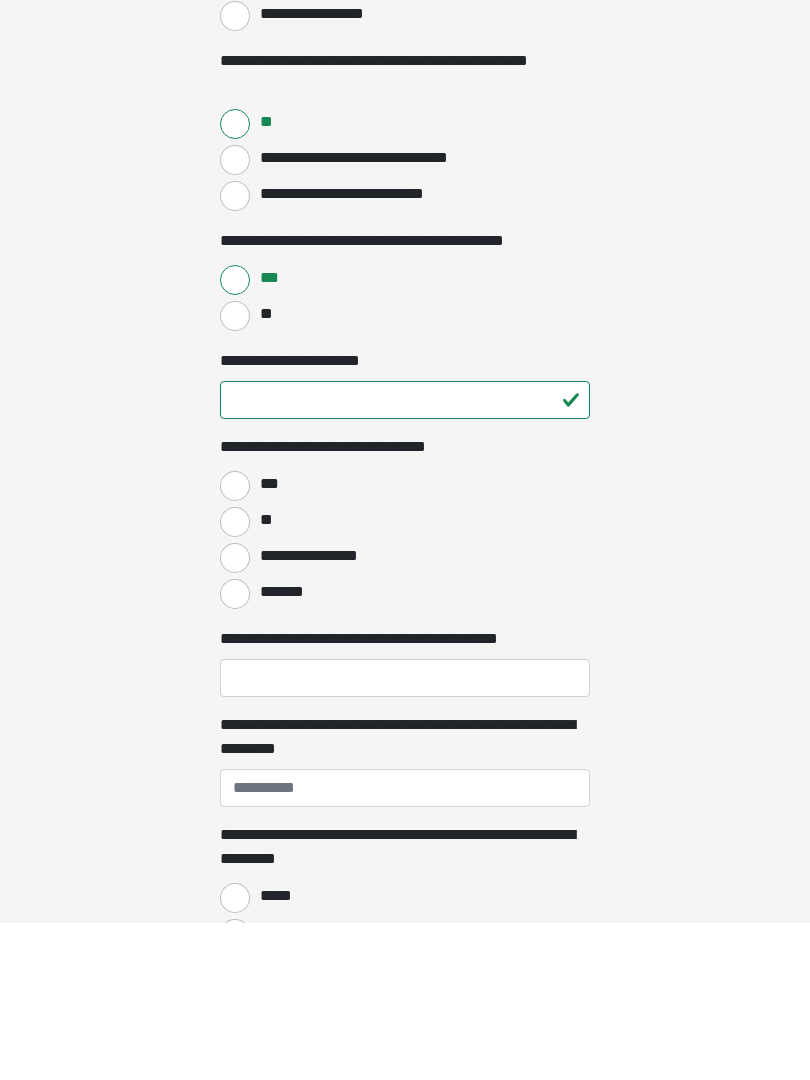 click on "***" at bounding box center (235, 644) 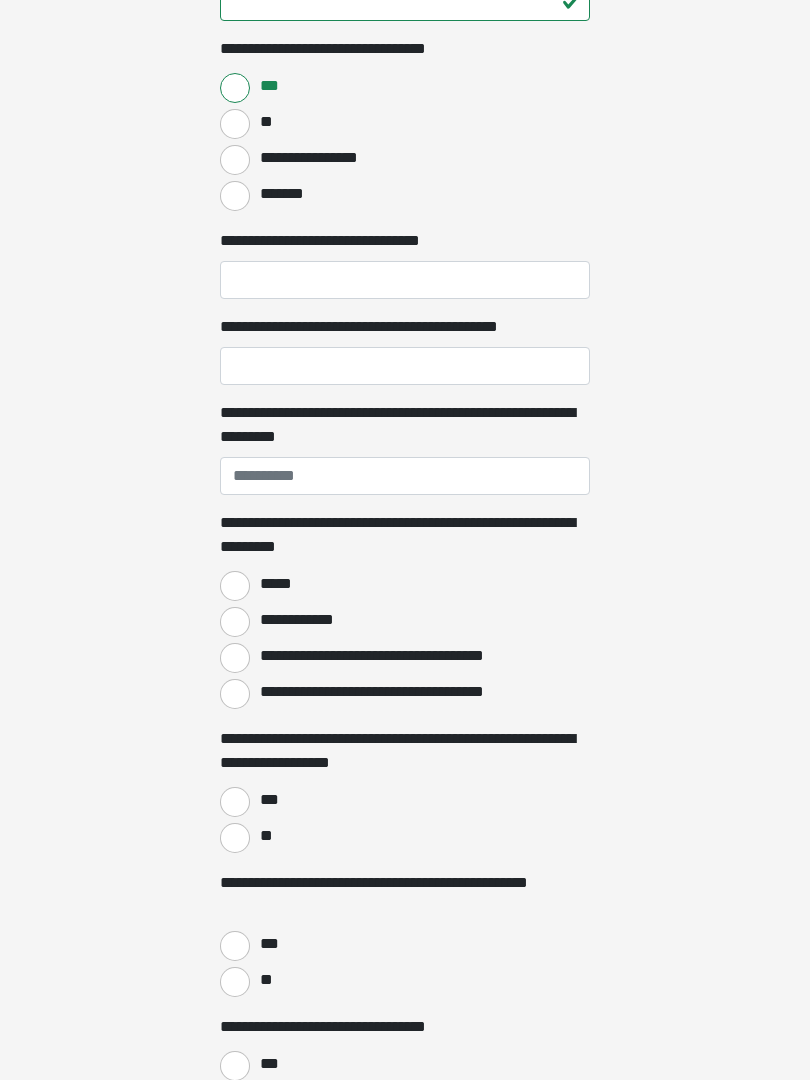 scroll, scrollTop: 1449, scrollLeft: 0, axis: vertical 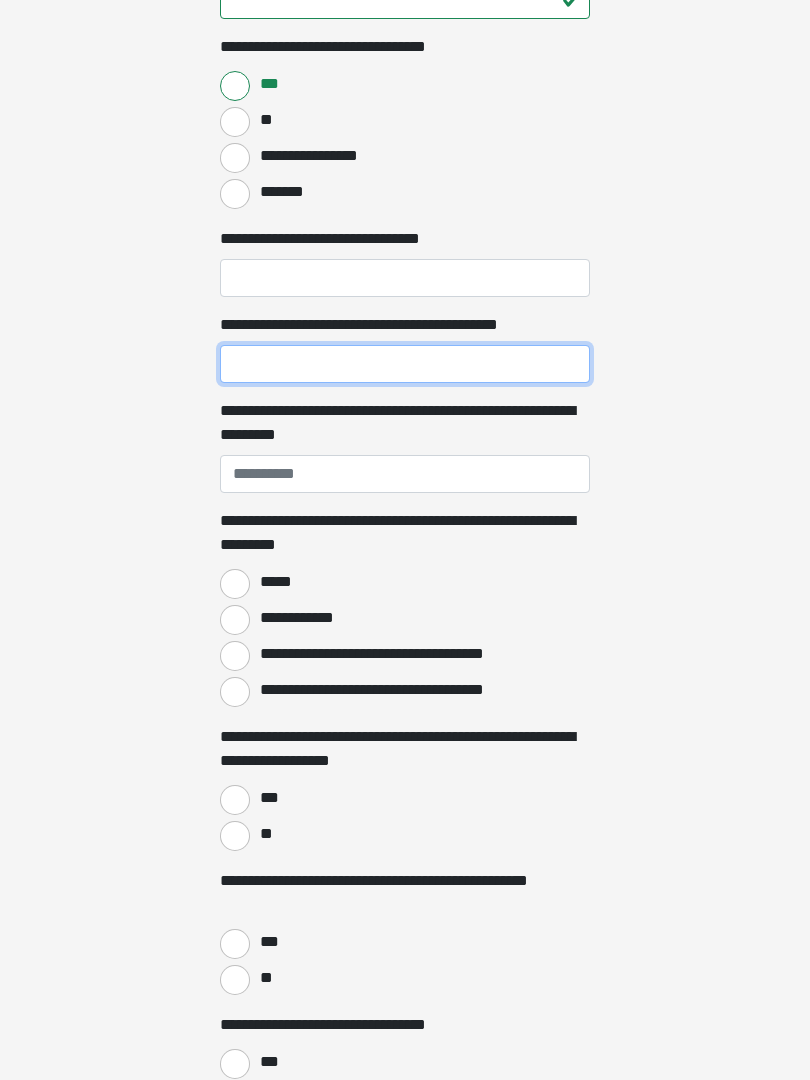 click on "**********" at bounding box center [405, 364] 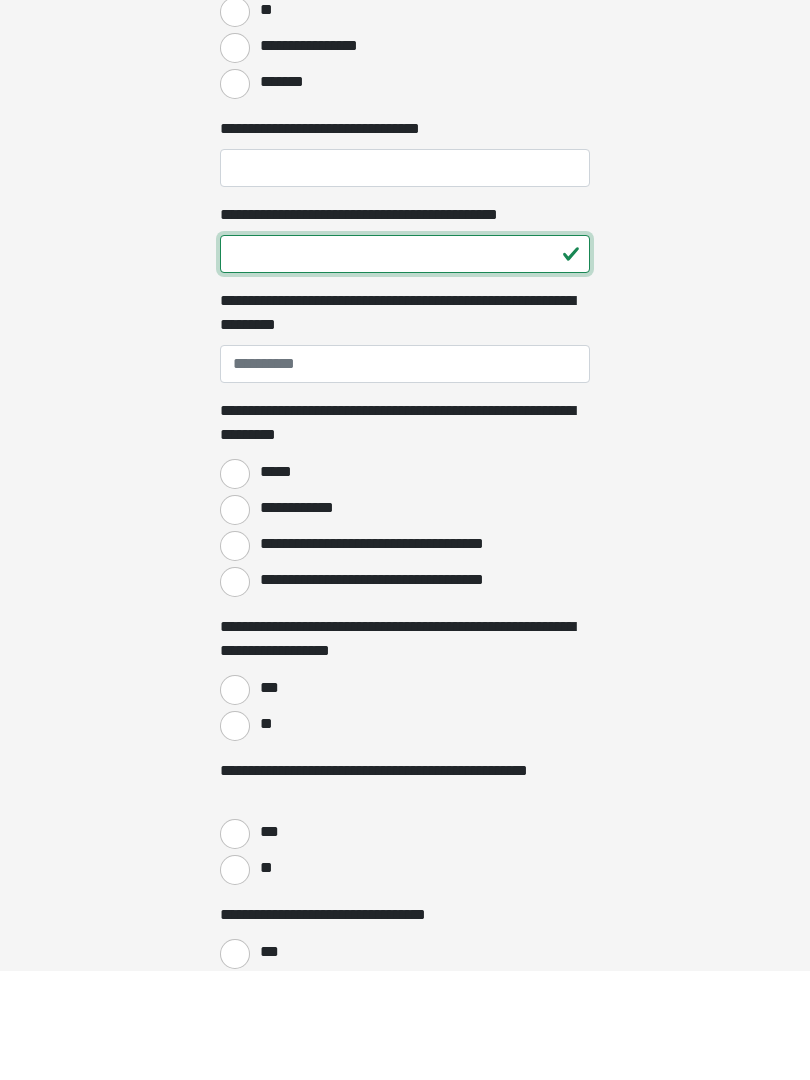 type on "**" 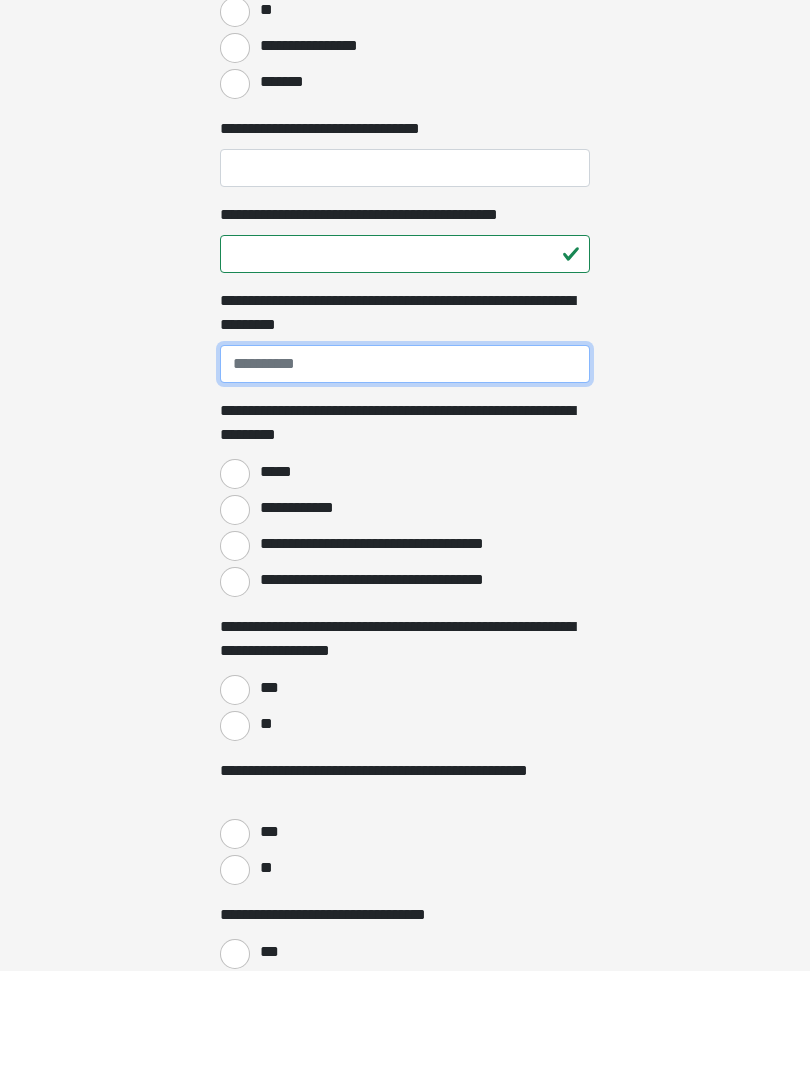 click on "**********" at bounding box center [405, 474] 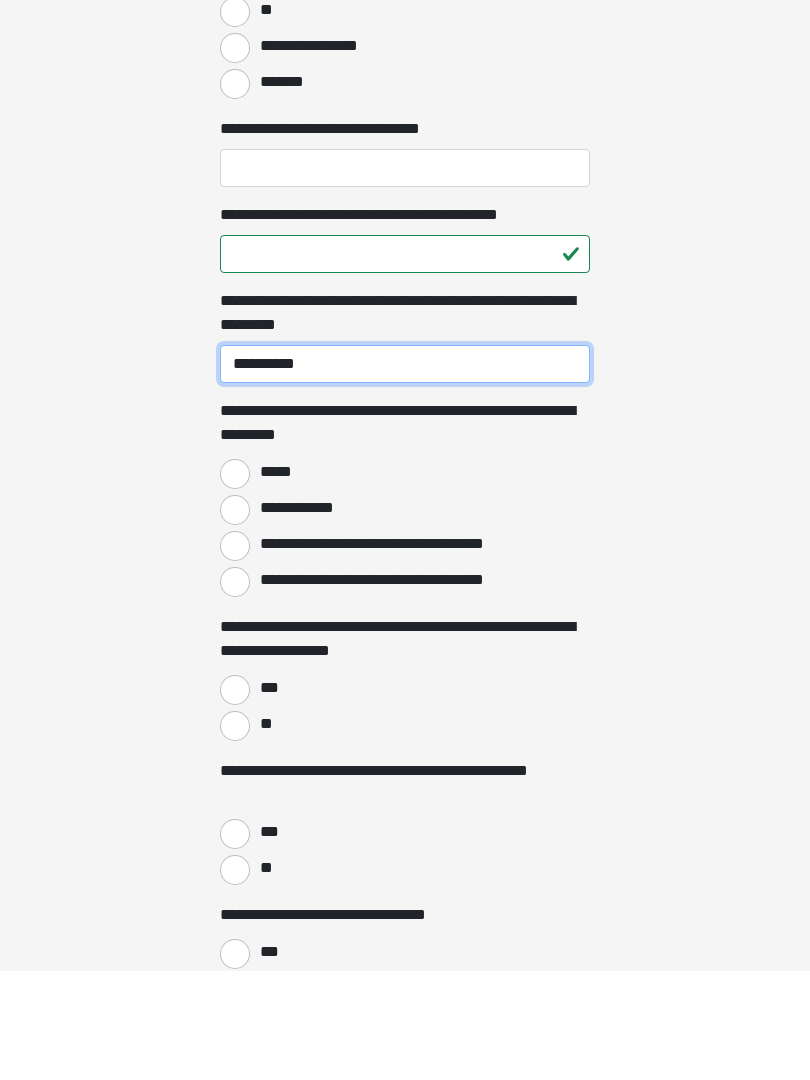 type on "**********" 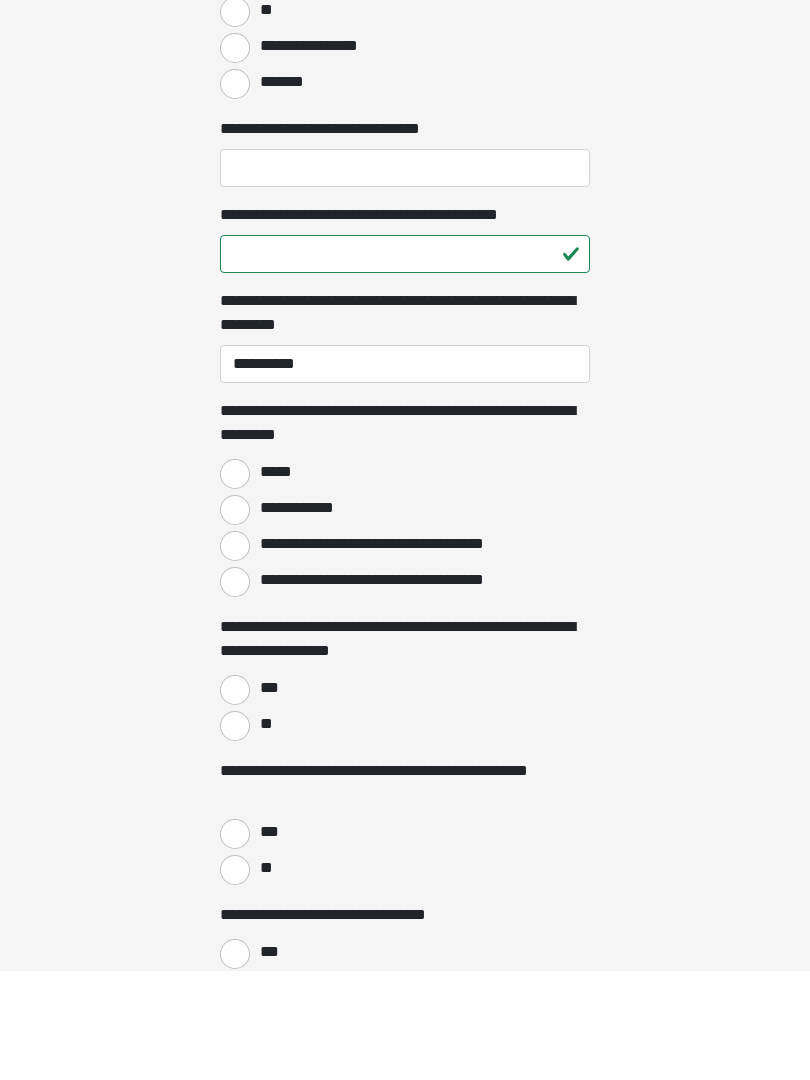 click on "*****" at bounding box center [276, 582] 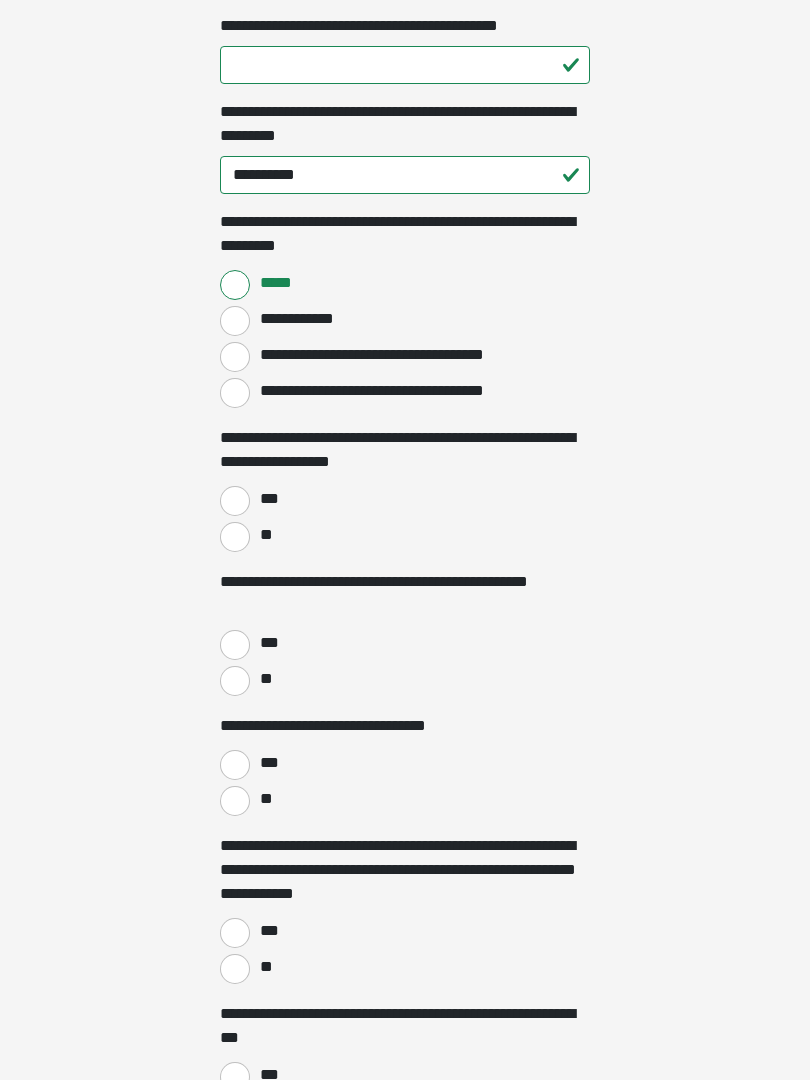 scroll, scrollTop: 1762, scrollLeft: 0, axis: vertical 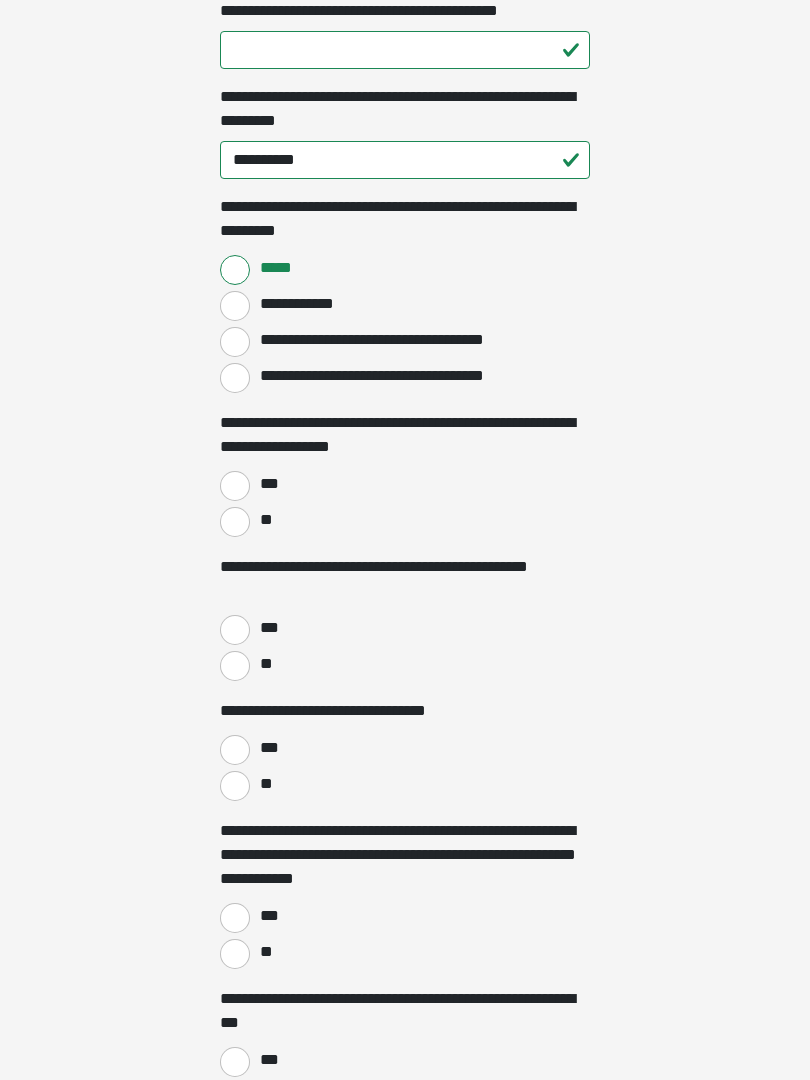 click on "**" at bounding box center (235, 522) 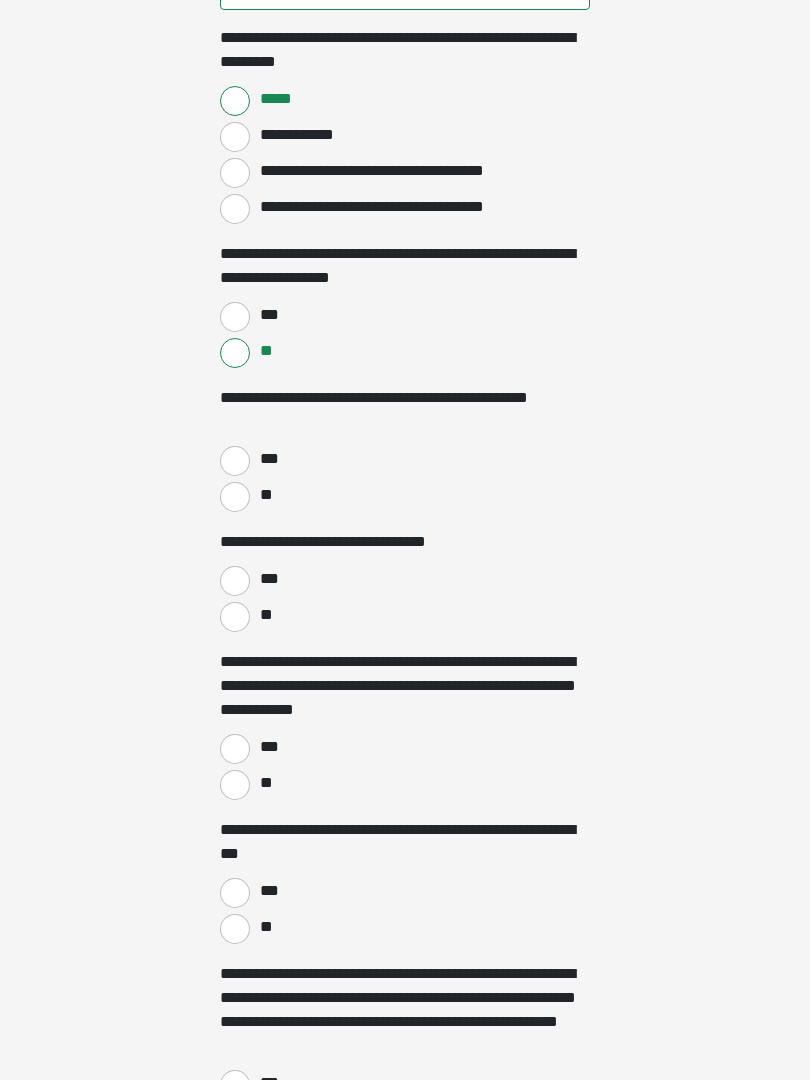 scroll, scrollTop: 1935, scrollLeft: 0, axis: vertical 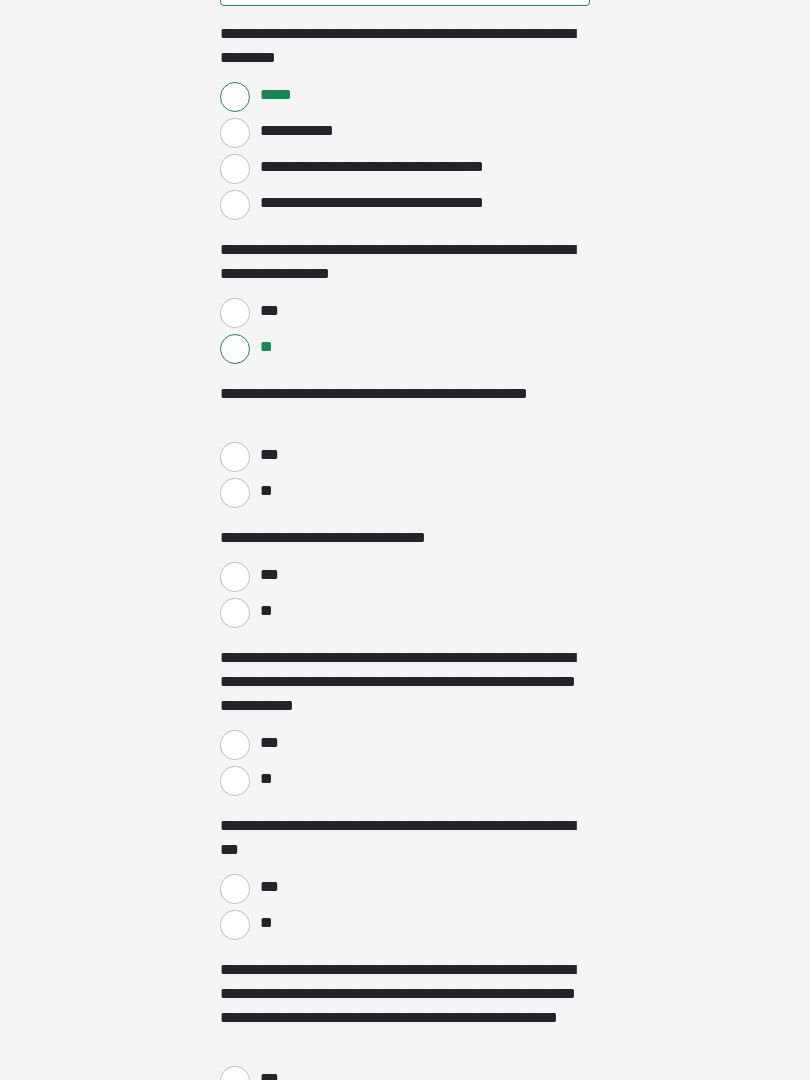 click on "**" at bounding box center [235, 493] 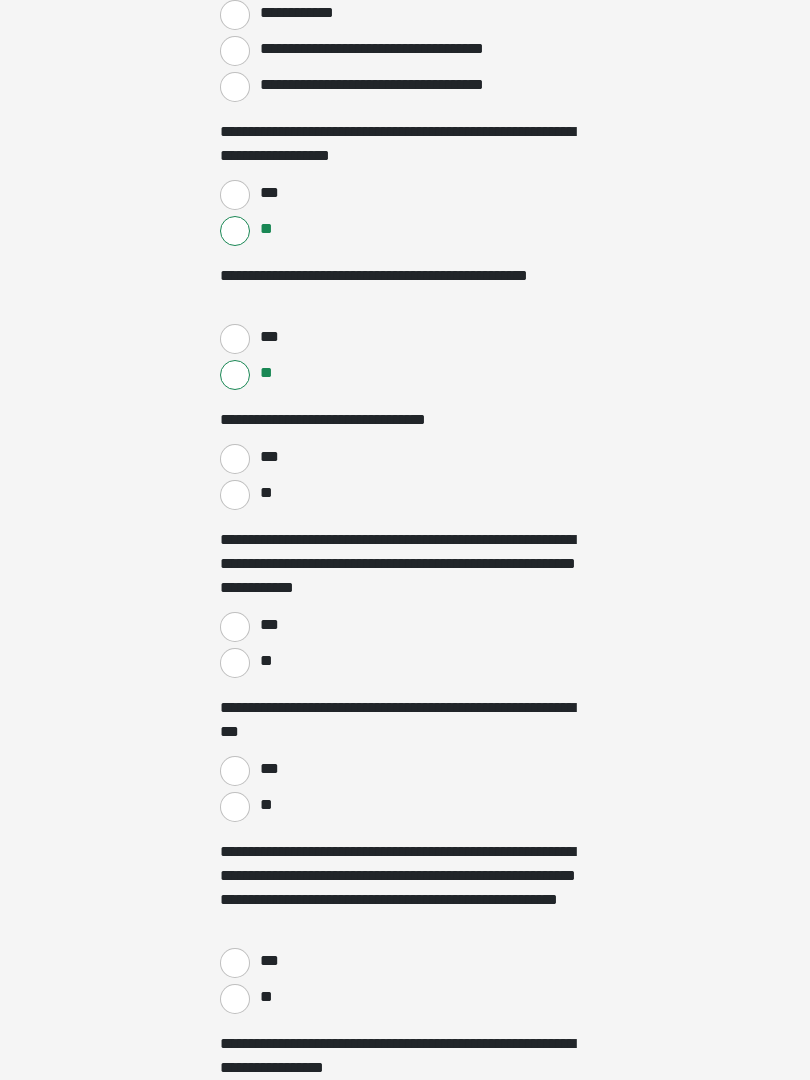 click on "**" at bounding box center [235, 495] 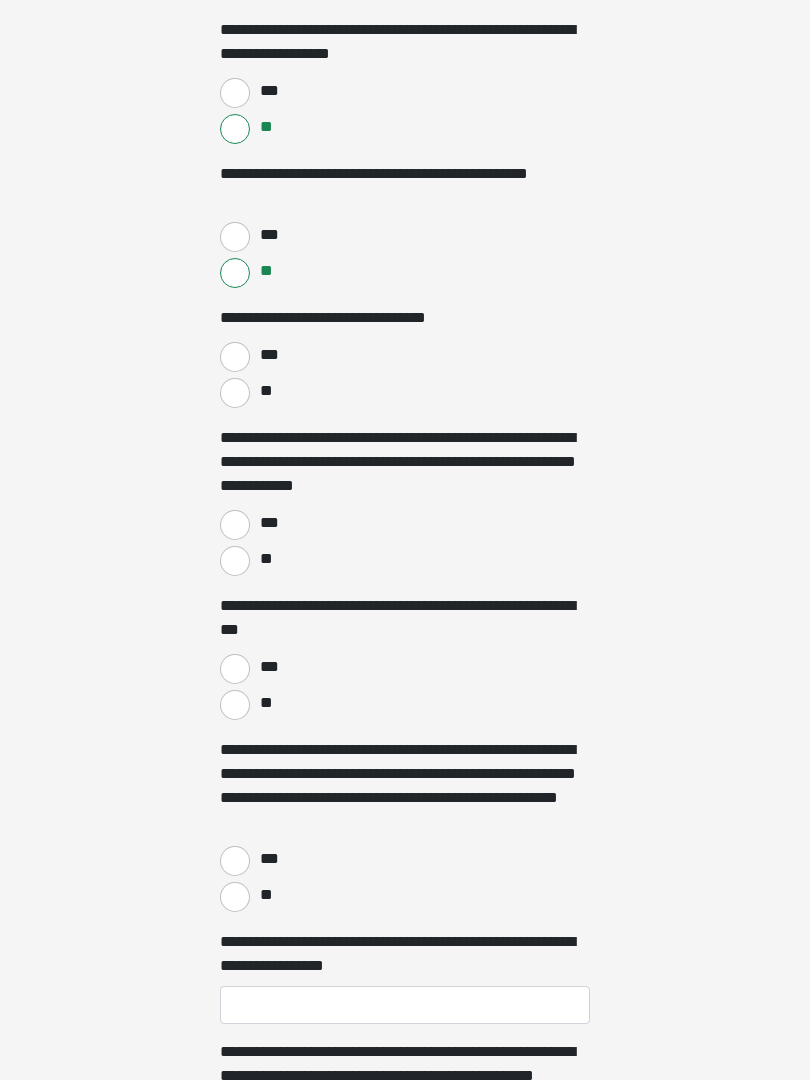 scroll, scrollTop: 2166, scrollLeft: 0, axis: vertical 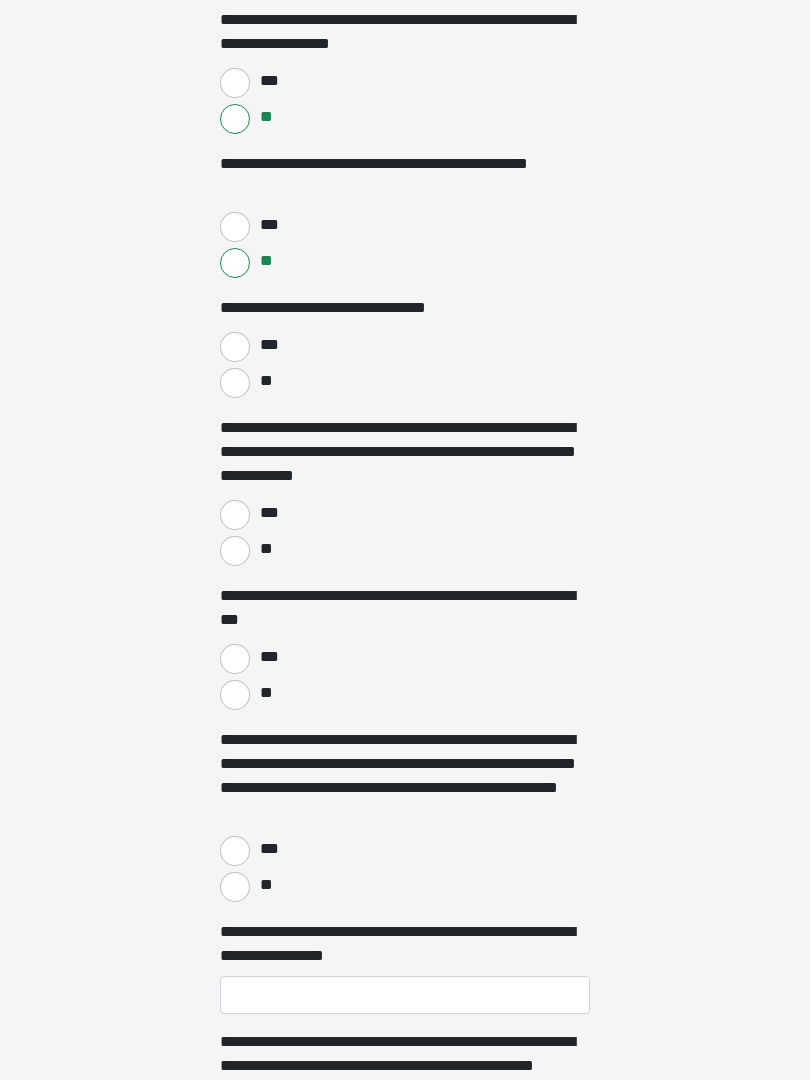 click on "**" at bounding box center [235, 551] 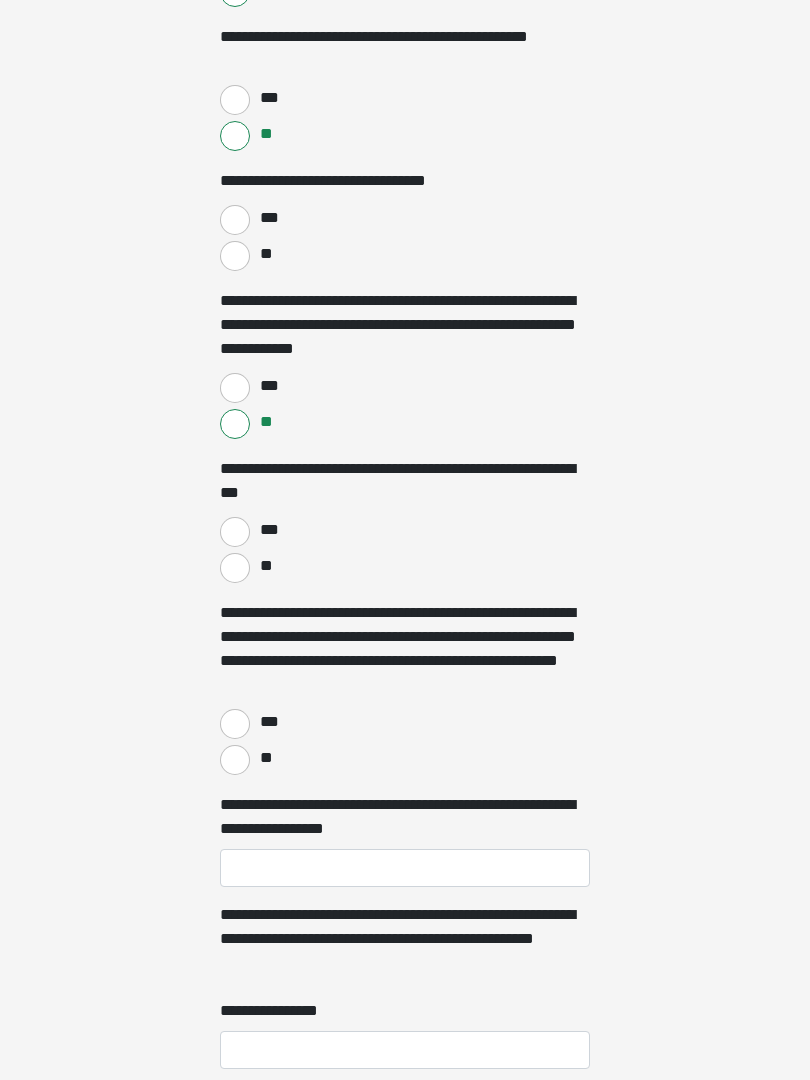 scroll, scrollTop: 2304, scrollLeft: 0, axis: vertical 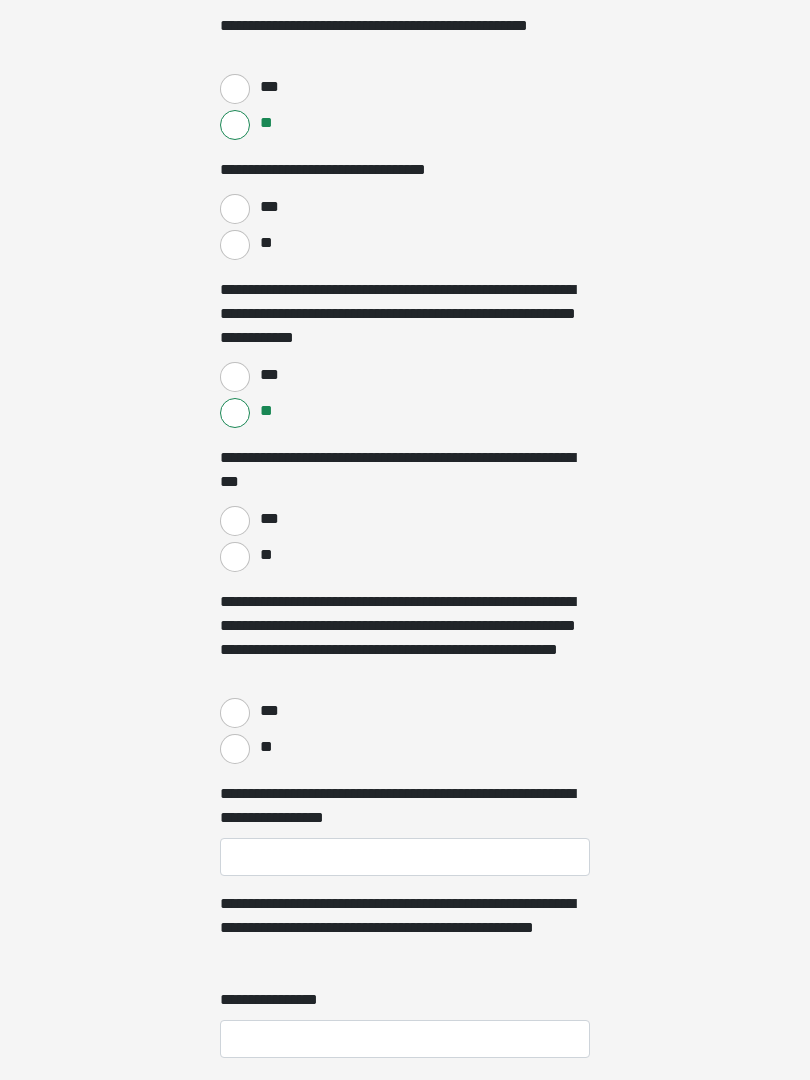 click on "**" at bounding box center [235, 557] 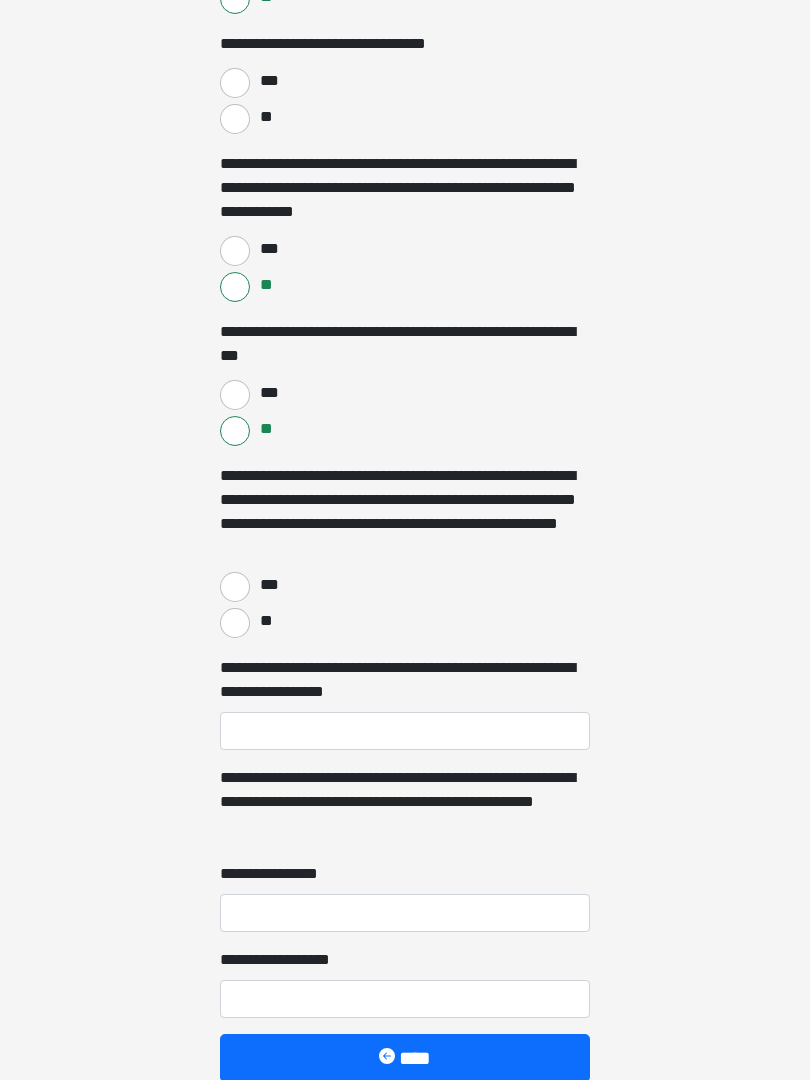 click on "**" at bounding box center (235, 623) 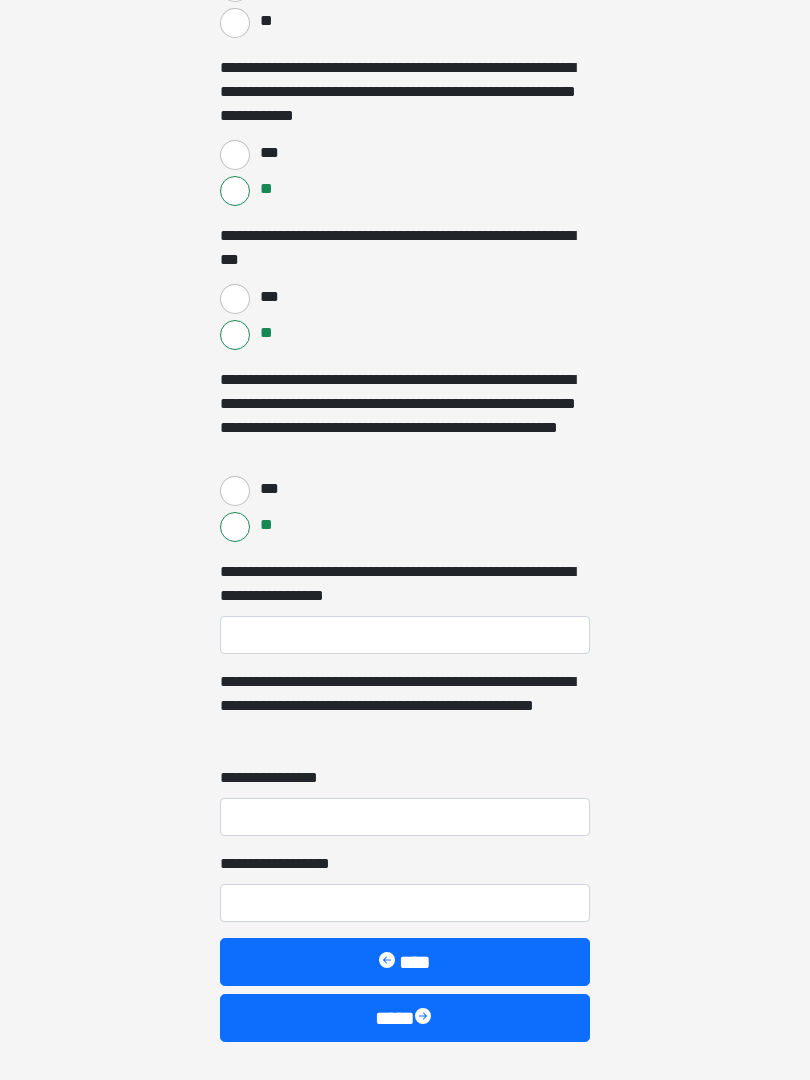 scroll, scrollTop: 2591, scrollLeft: 0, axis: vertical 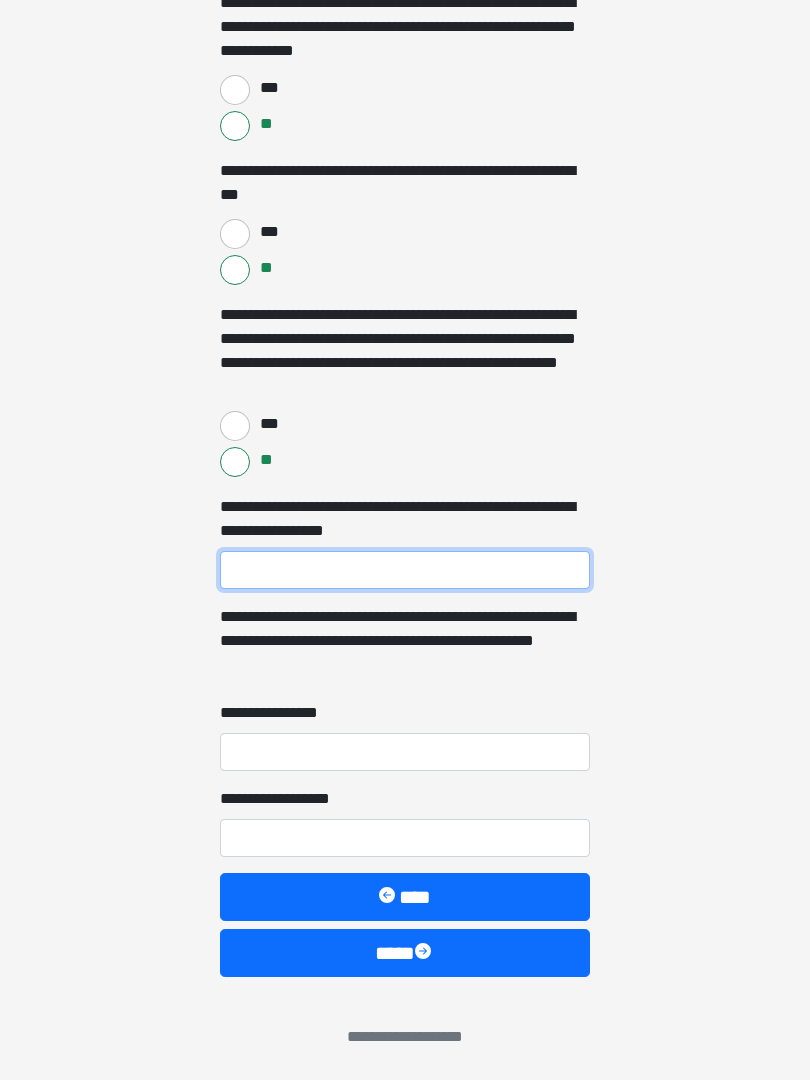 click on "**********" at bounding box center (405, 570) 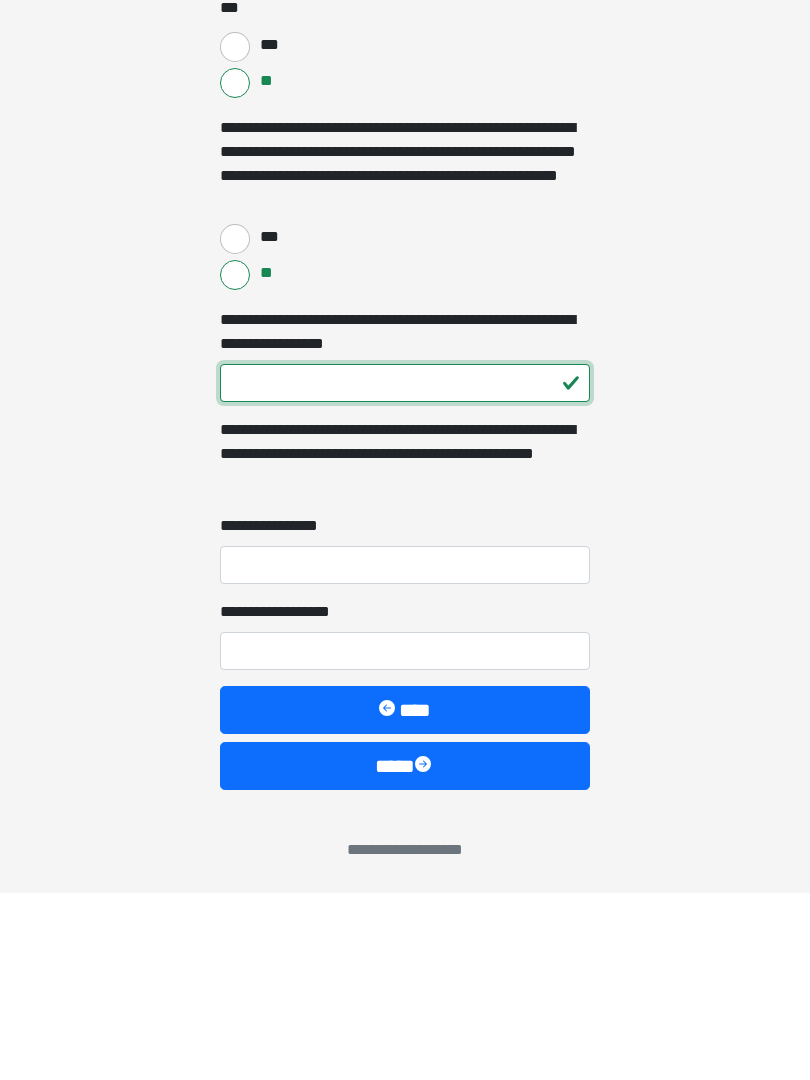 type on "***" 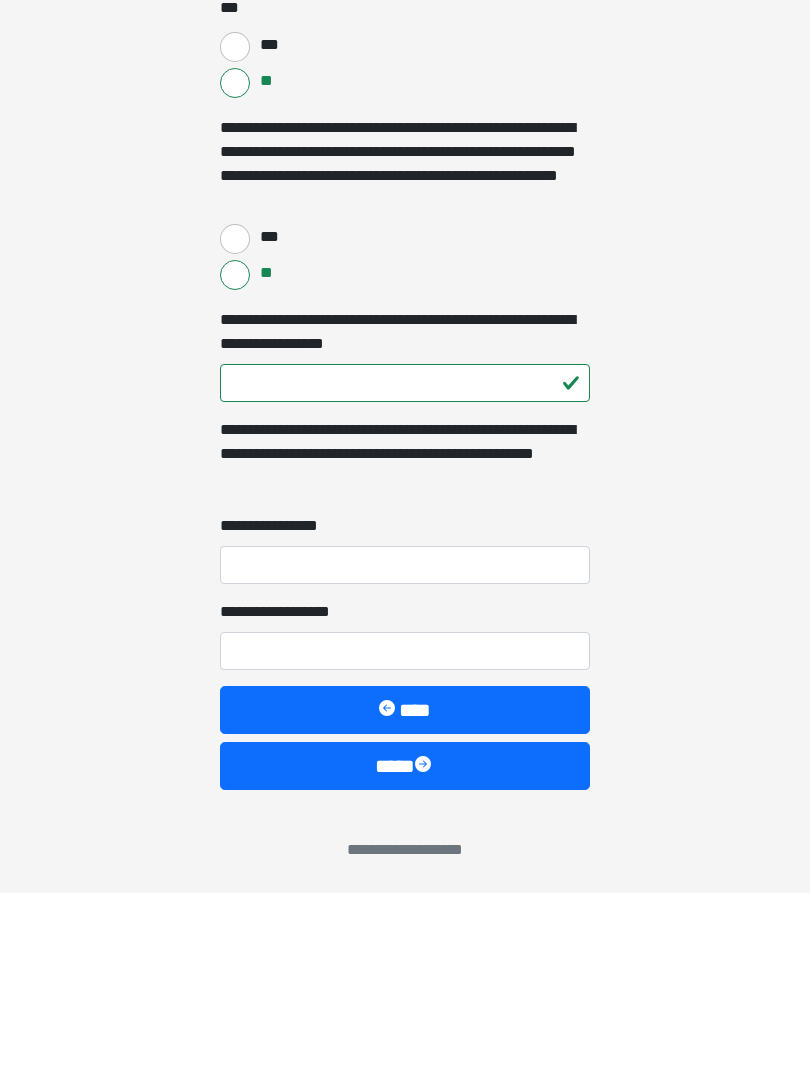 click on "**********" at bounding box center (405, 752) 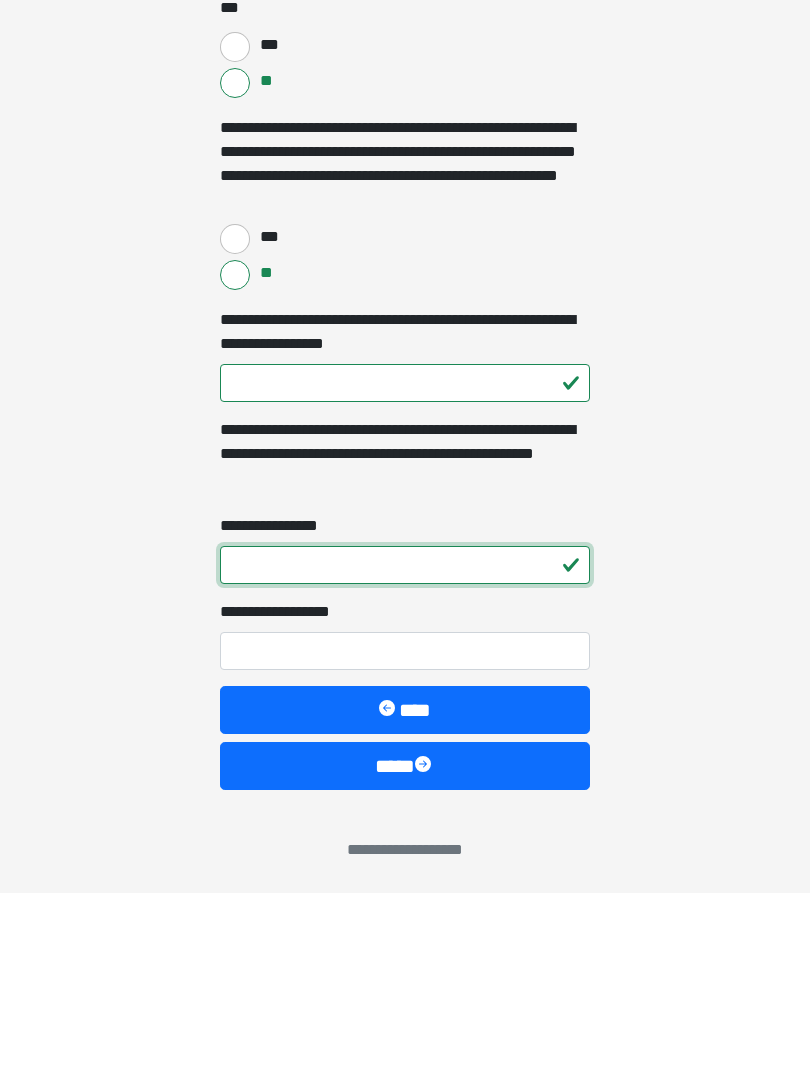 type on "*" 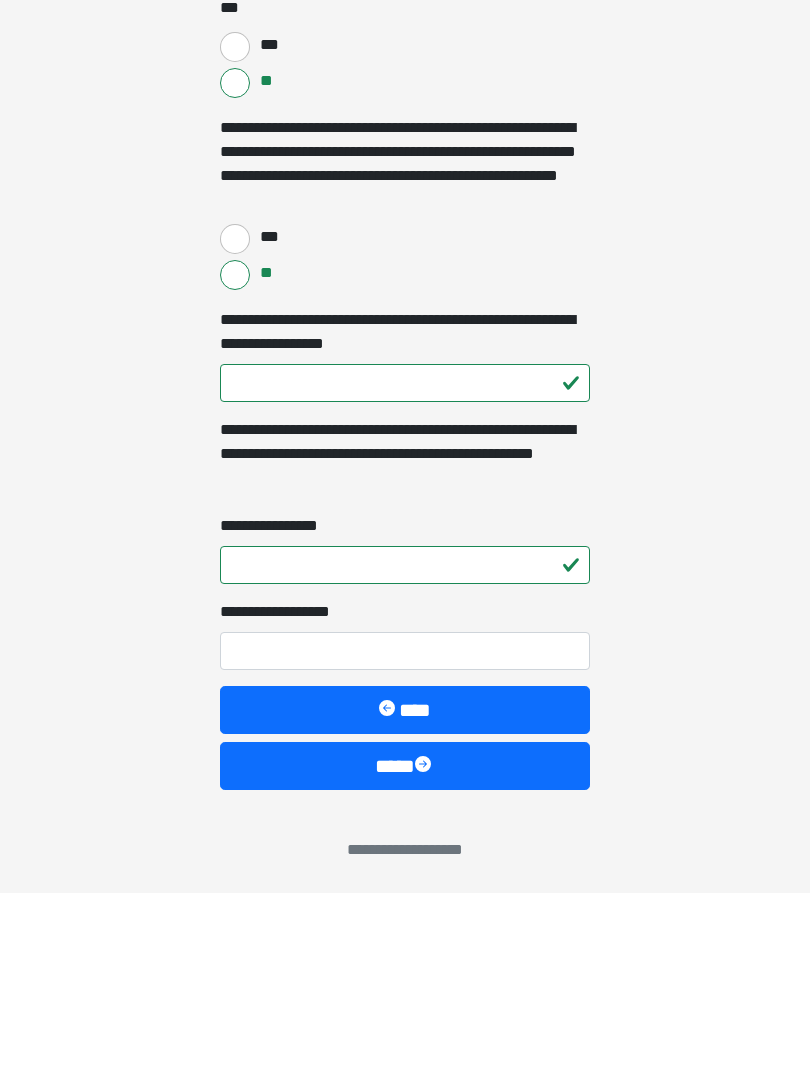 click on "**********" at bounding box center [405, 838] 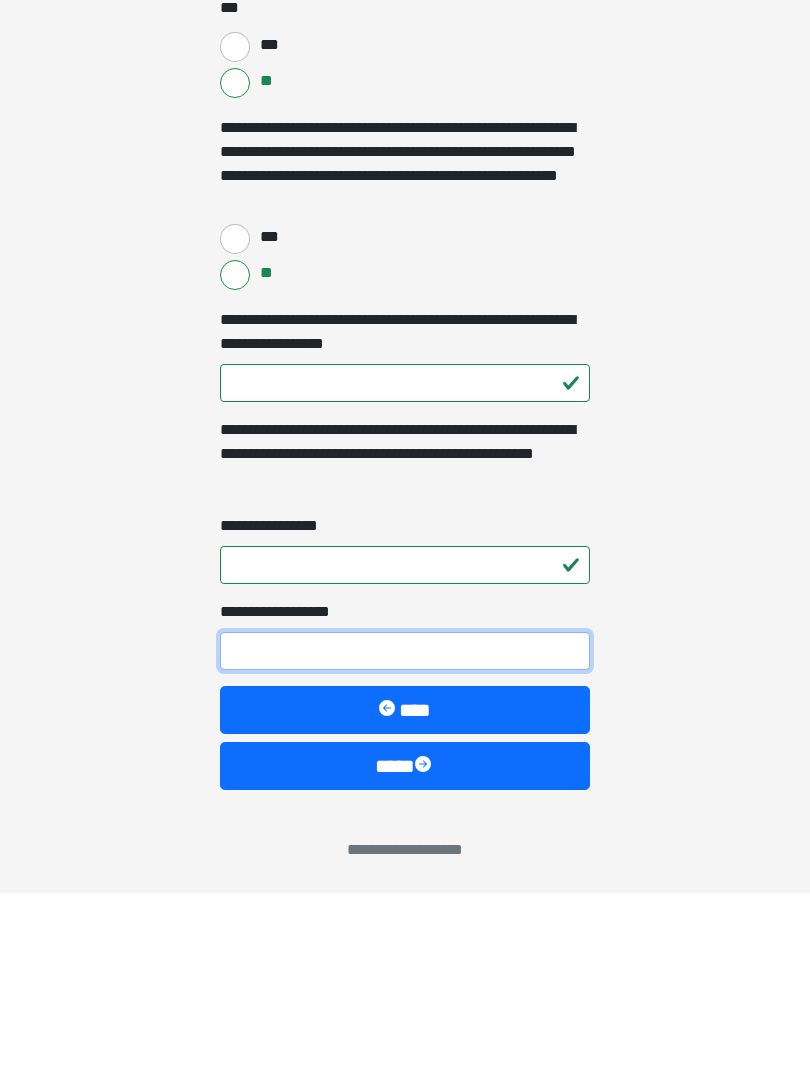 type on "*" 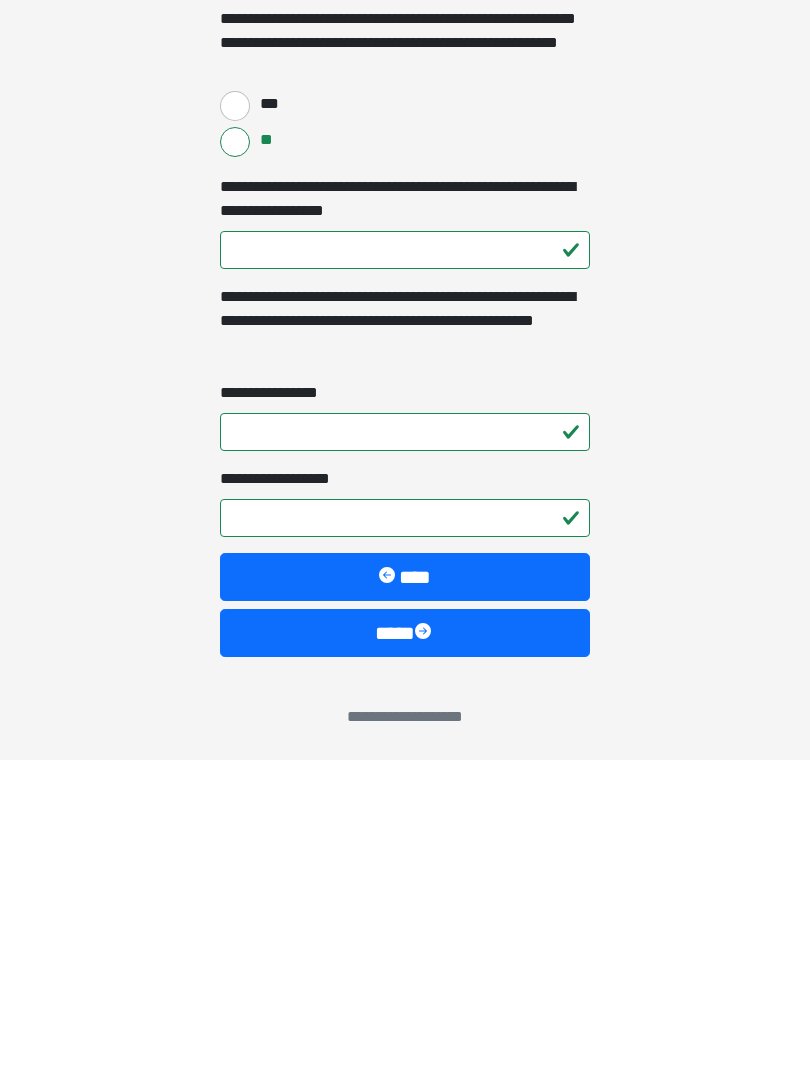 click on "****" at bounding box center [405, 953] 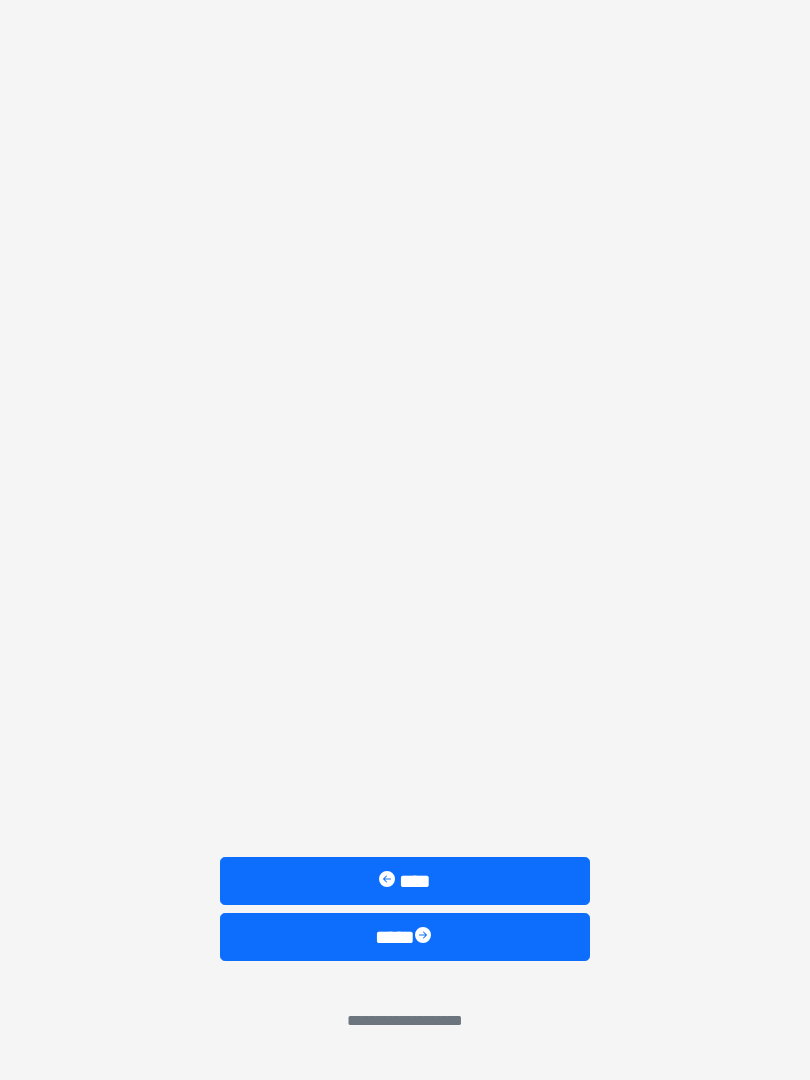 scroll, scrollTop: 0, scrollLeft: 0, axis: both 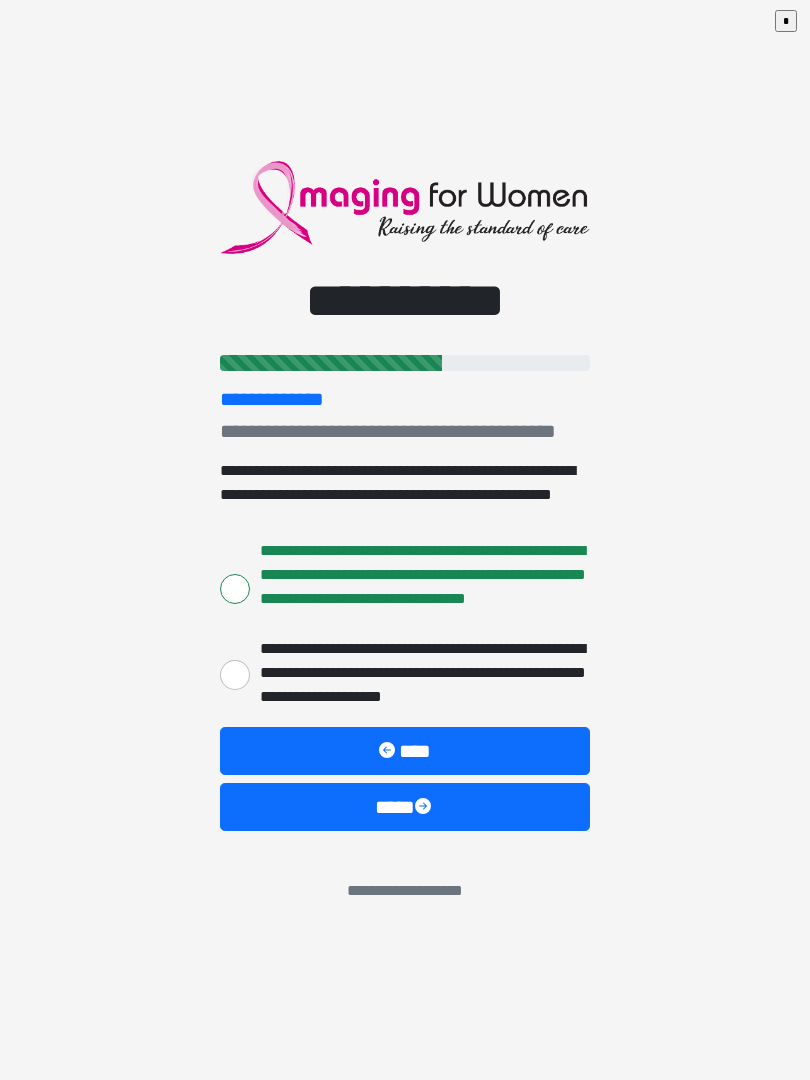 click at bounding box center (425, 808) 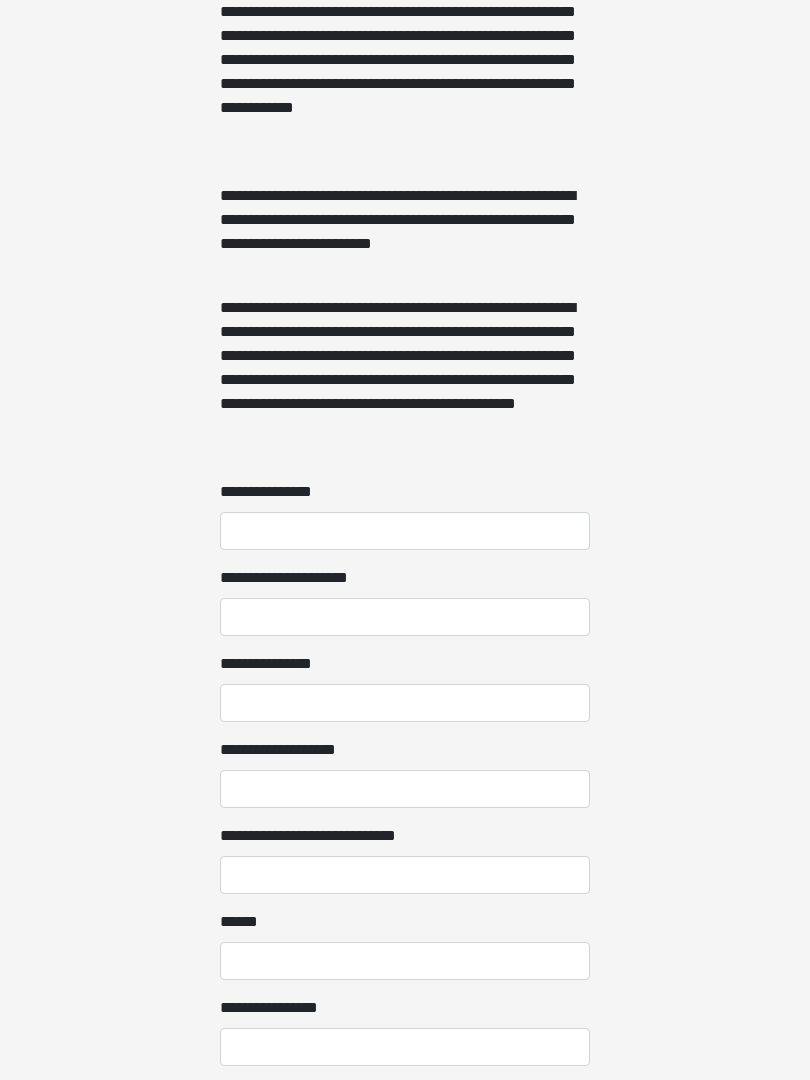 scroll, scrollTop: 1269, scrollLeft: 0, axis: vertical 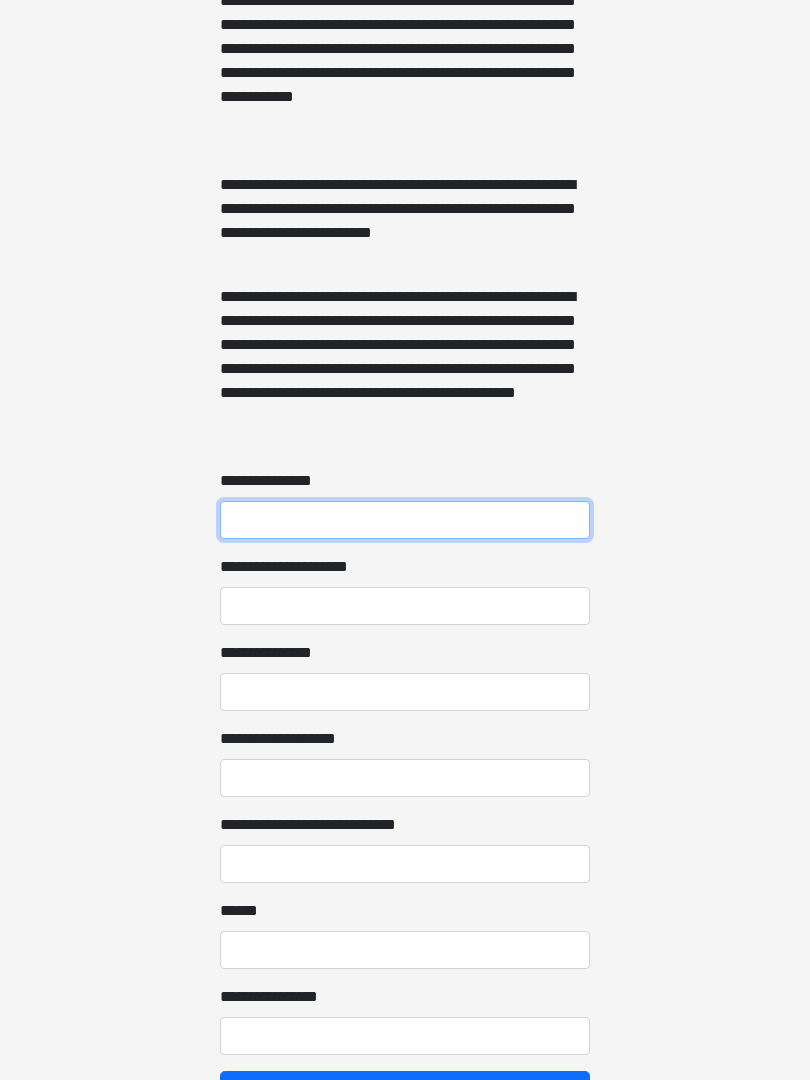 click on "**********" at bounding box center [405, 520] 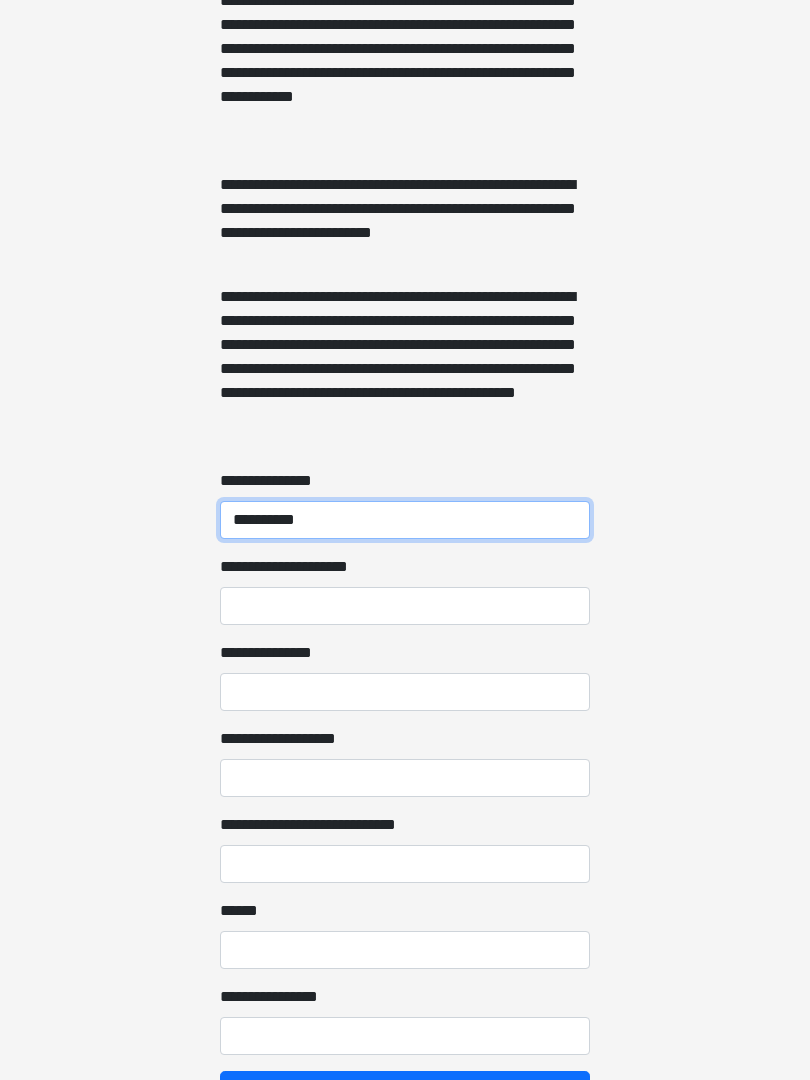 type on "**********" 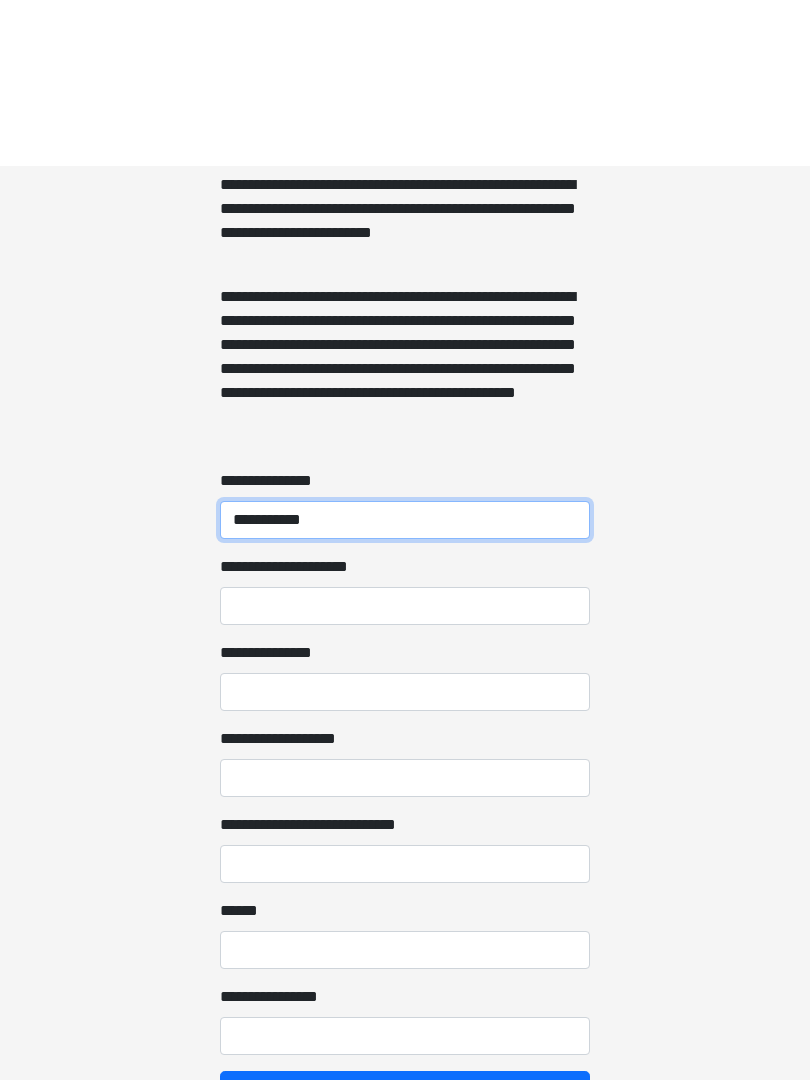 scroll, scrollTop: 1436, scrollLeft: 0, axis: vertical 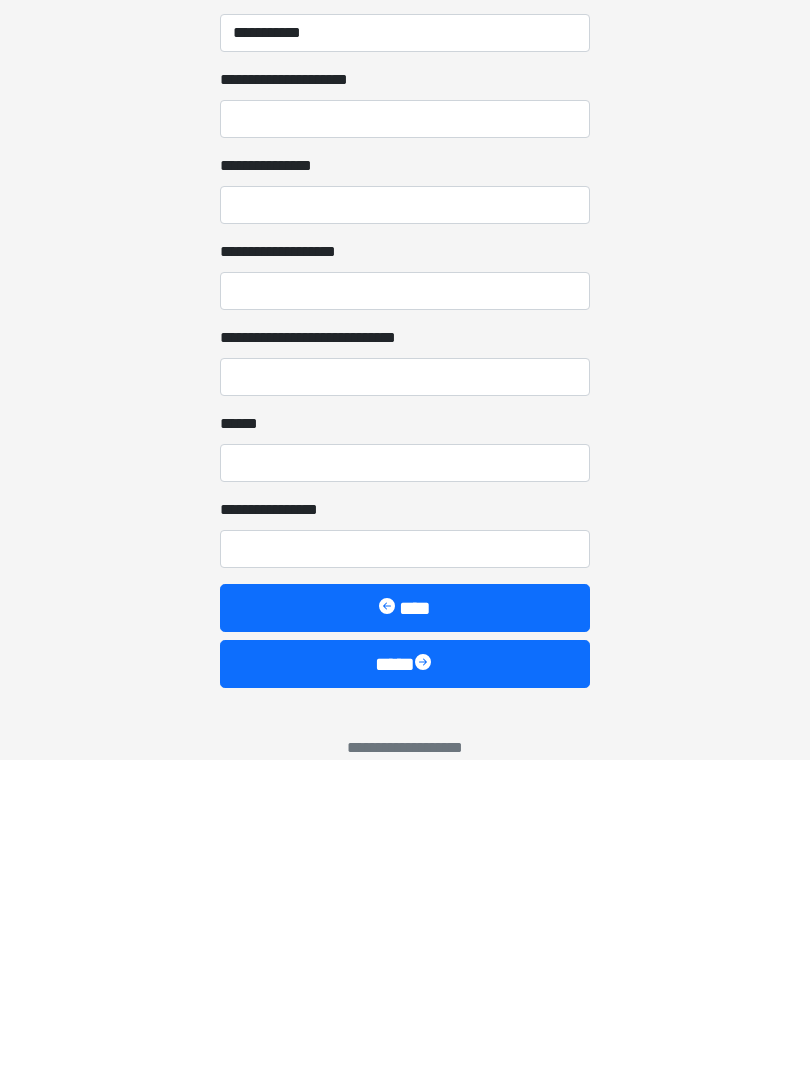 click on "****" at bounding box center [405, 984] 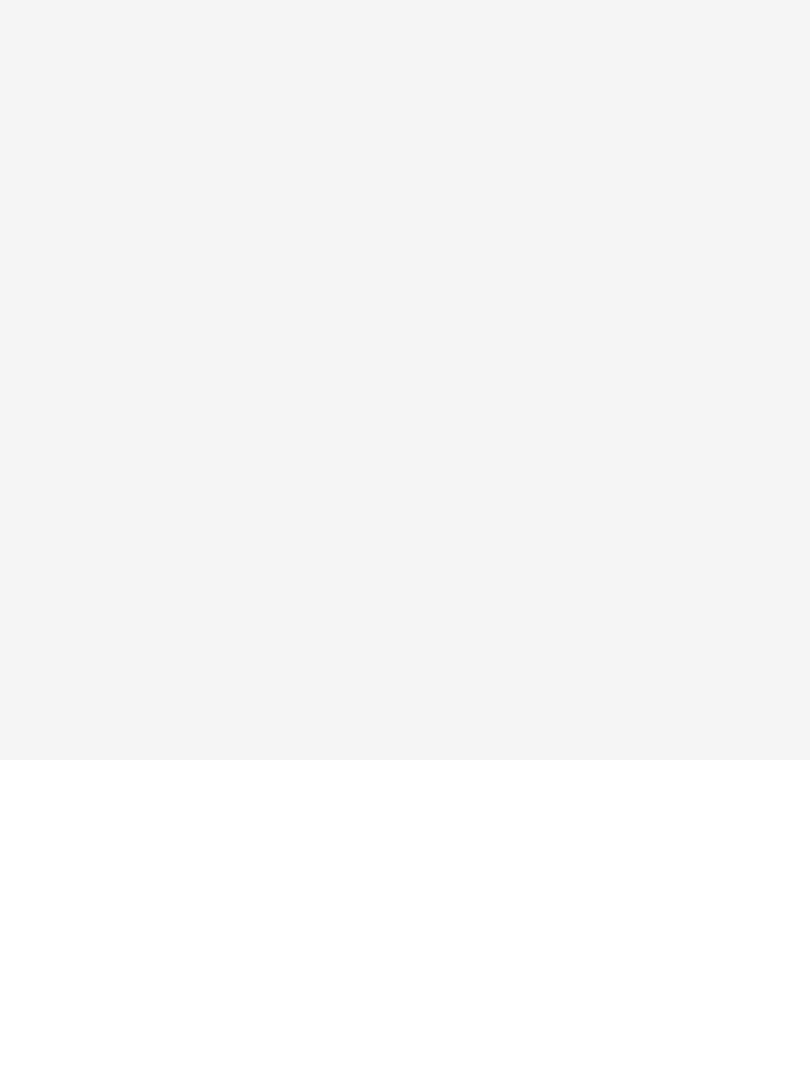 scroll, scrollTop: 0, scrollLeft: 0, axis: both 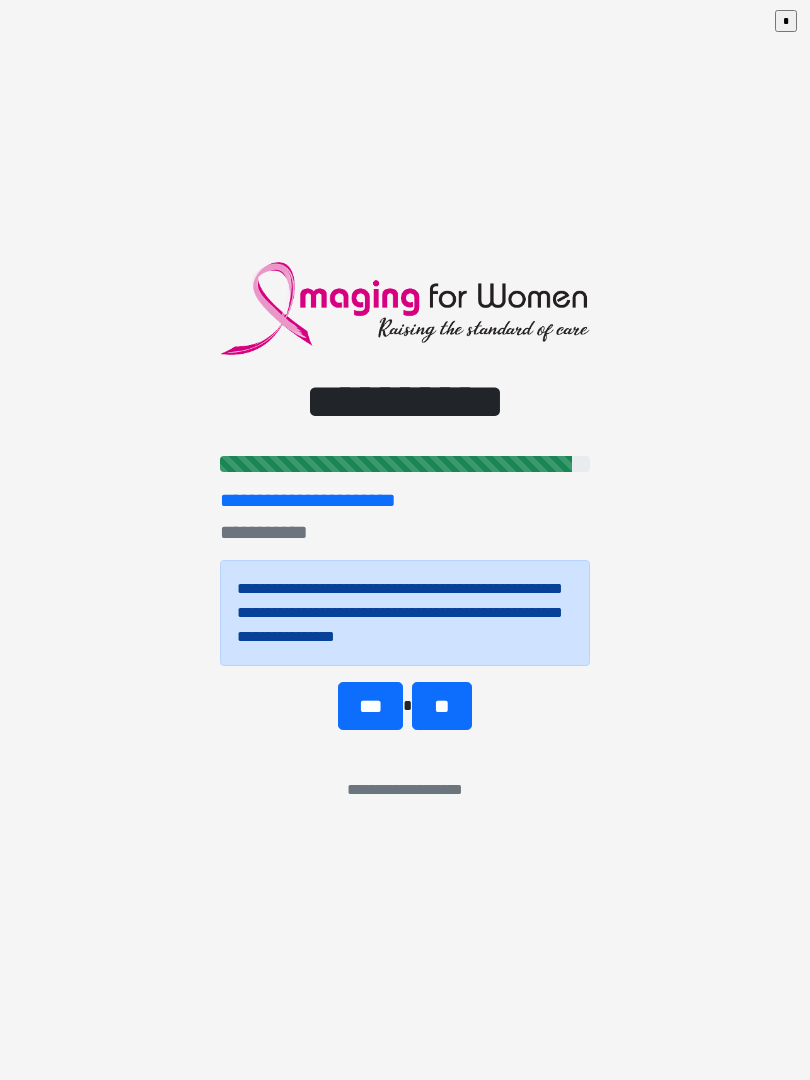 click on "**" at bounding box center [441, 706] 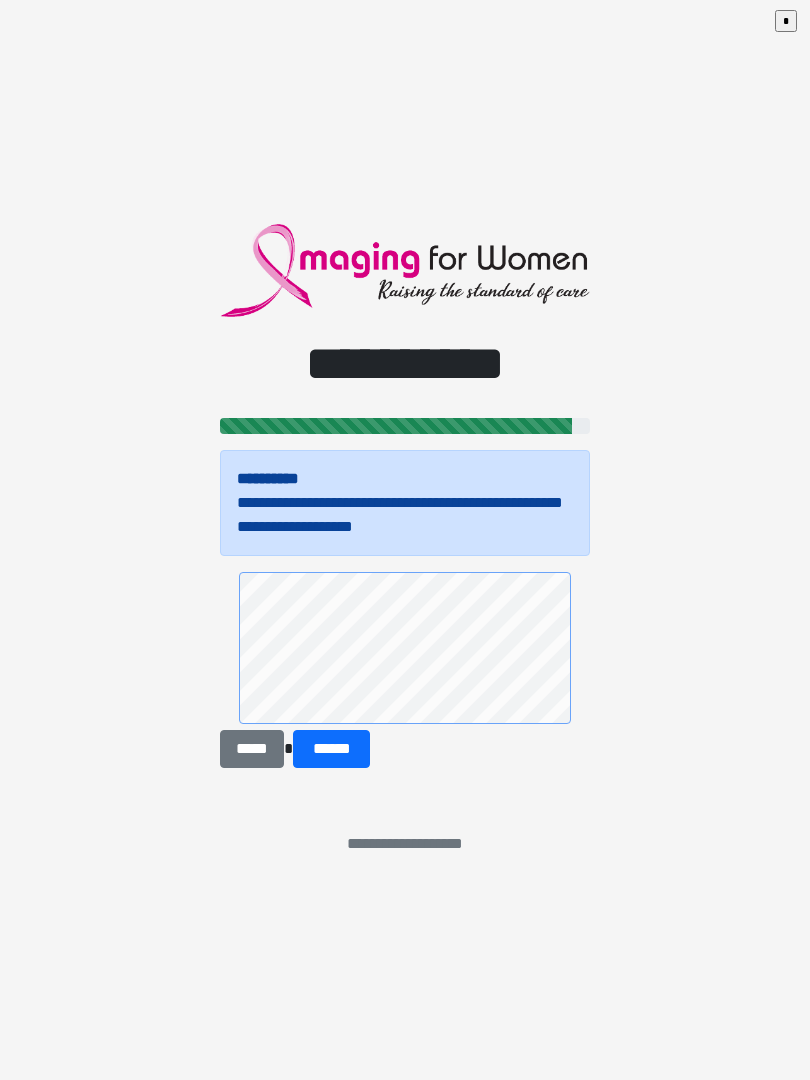click on "******" at bounding box center (331, 749) 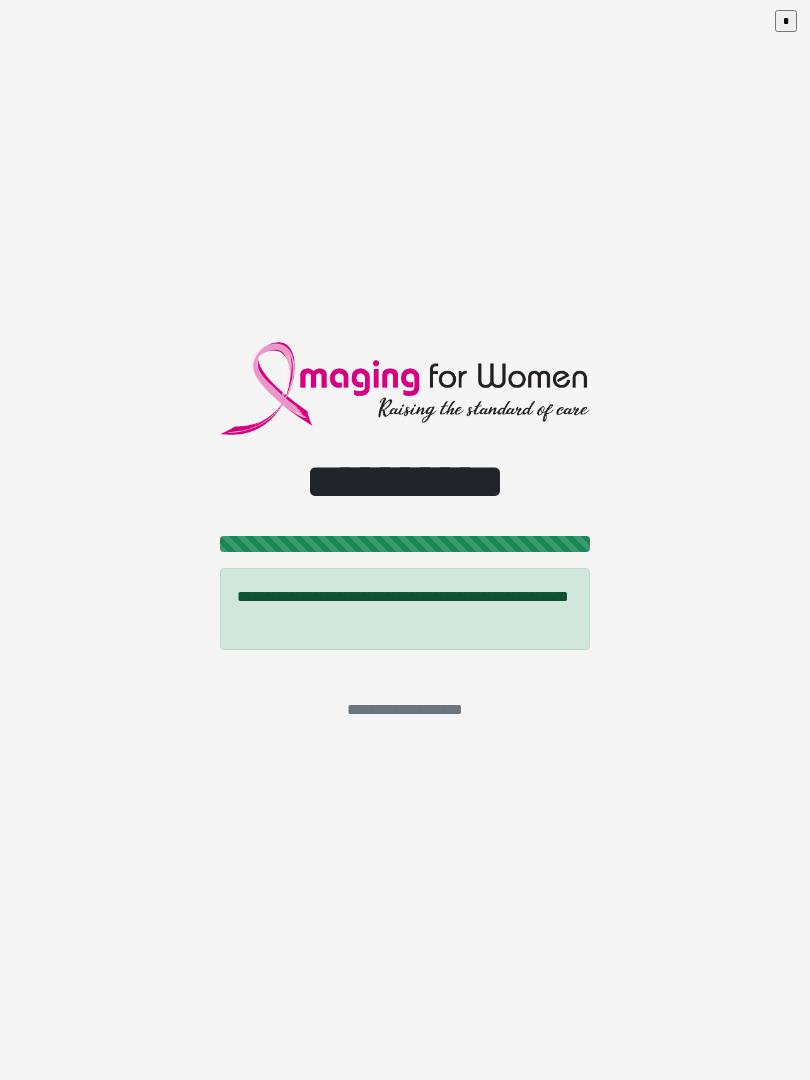 click on "*" at bounding box center [786, 21] 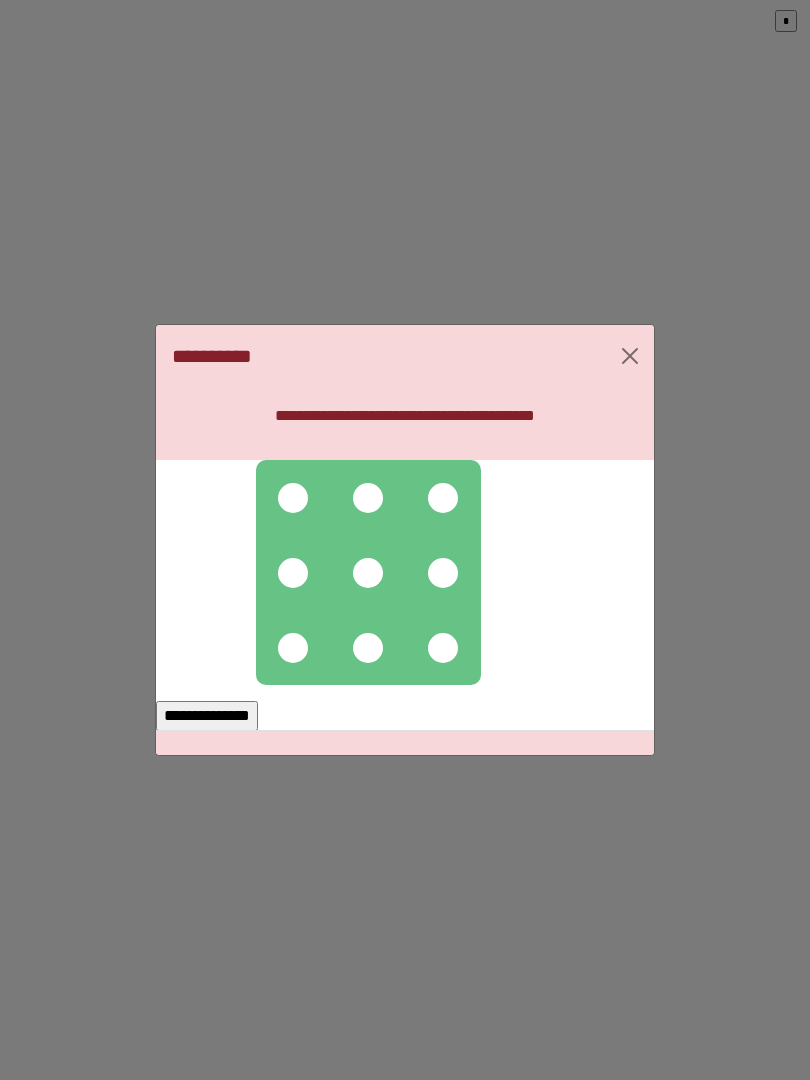click at bounding box center [368, 572] 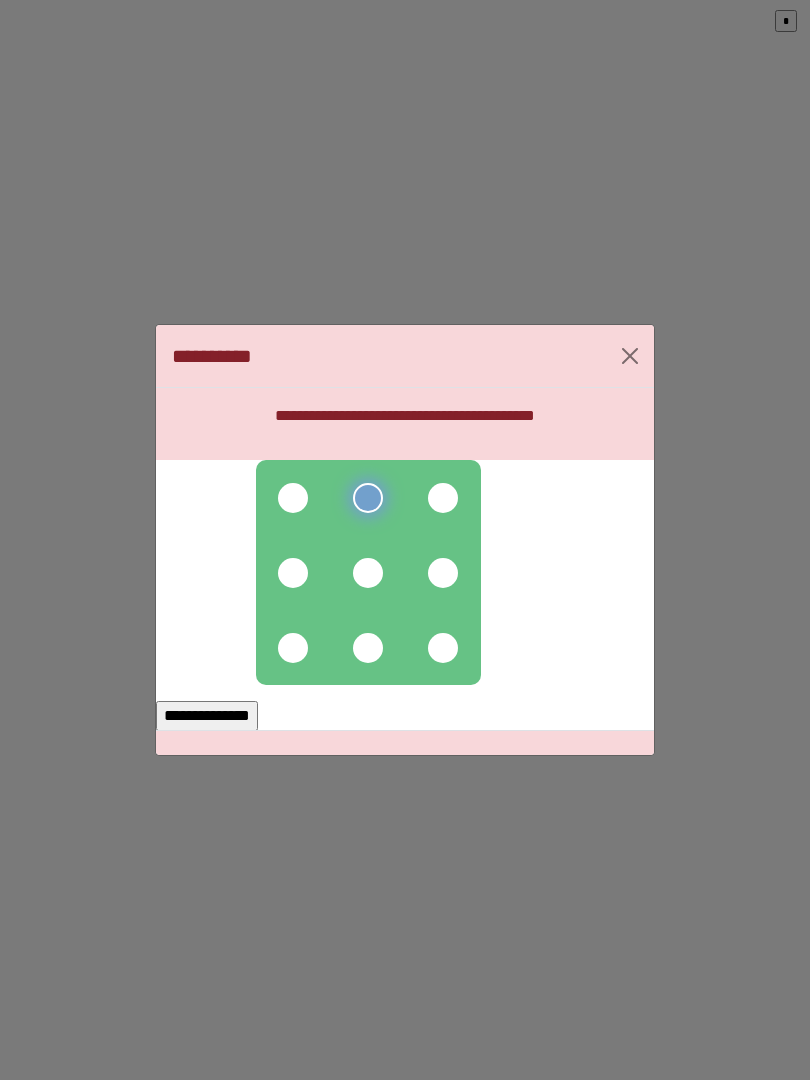 click at bounding box center [293, 498] 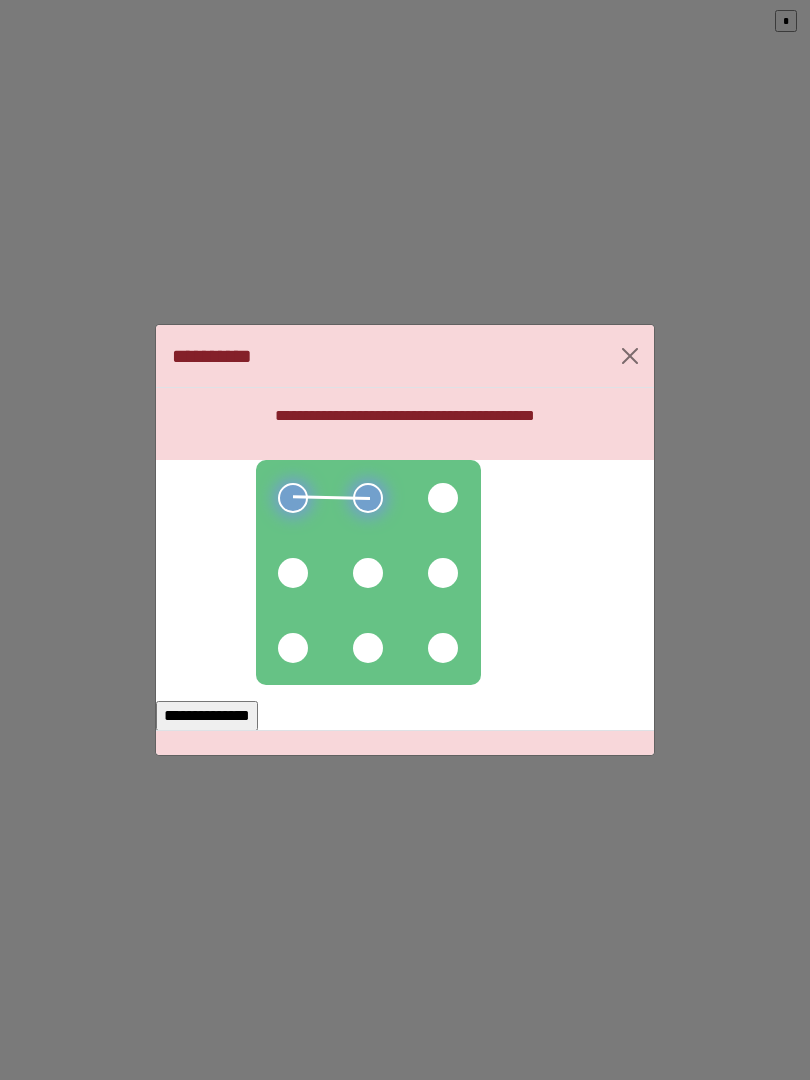 click at bounding box center [293, 573] 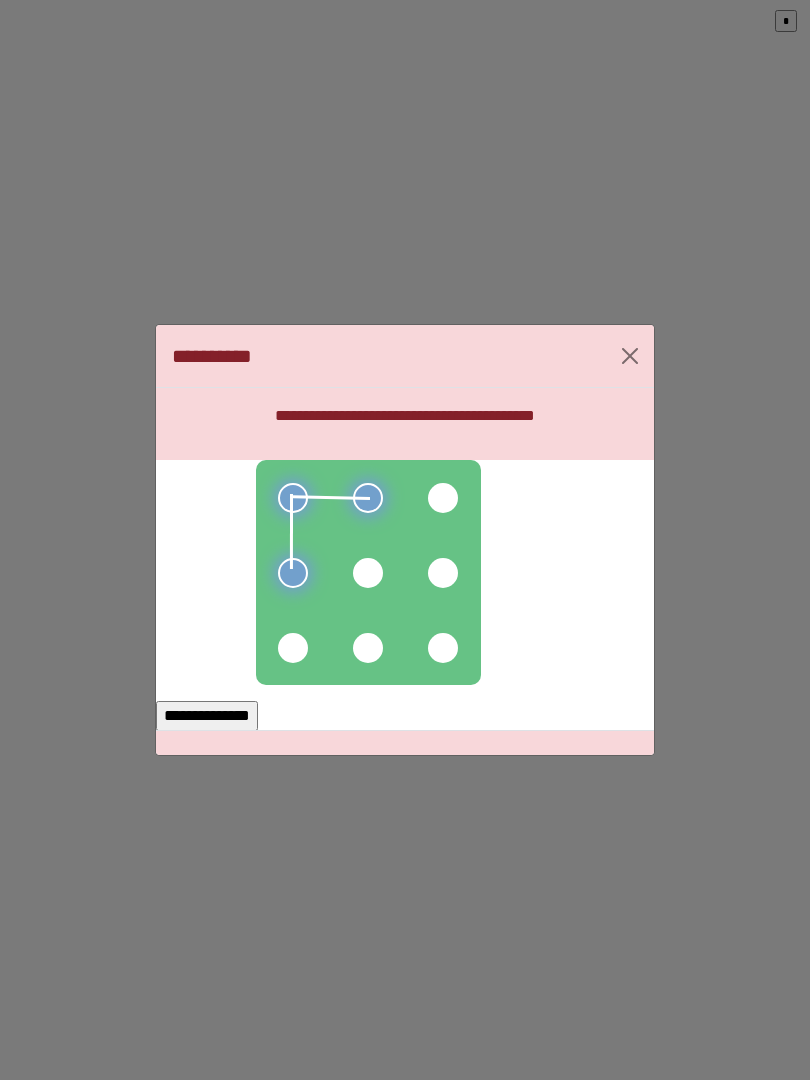 click at bounding box center (368, 572) 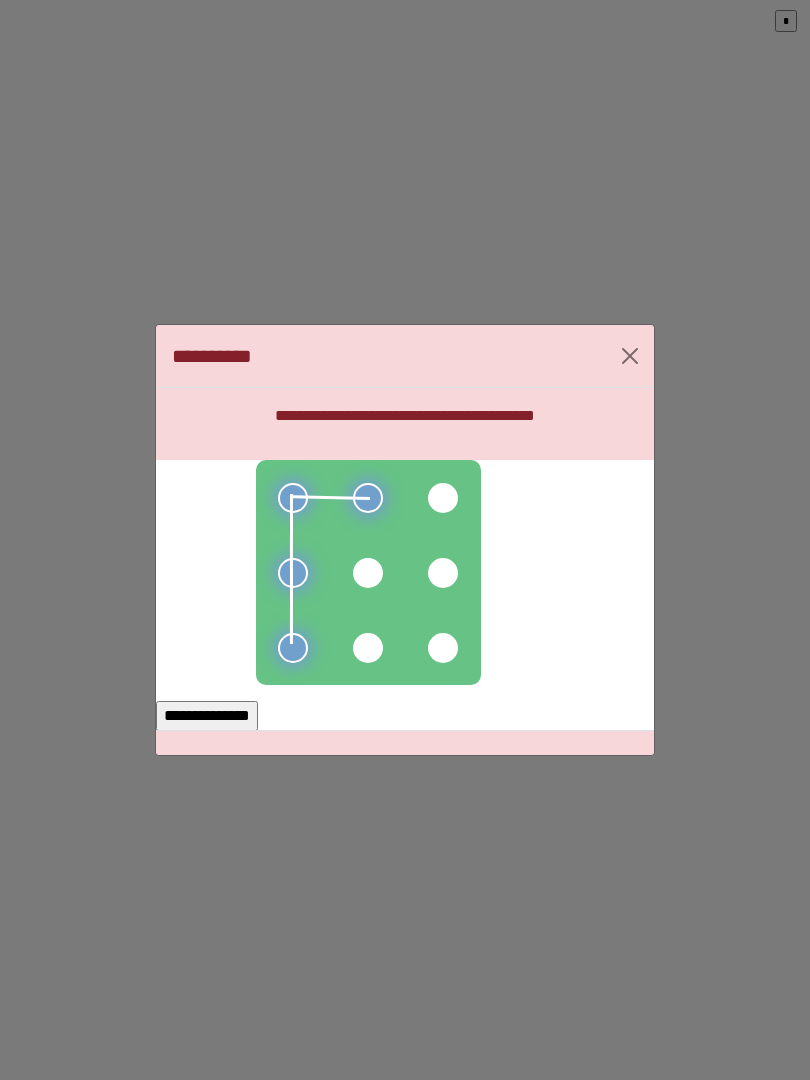 click at bounding box center (368, 573) 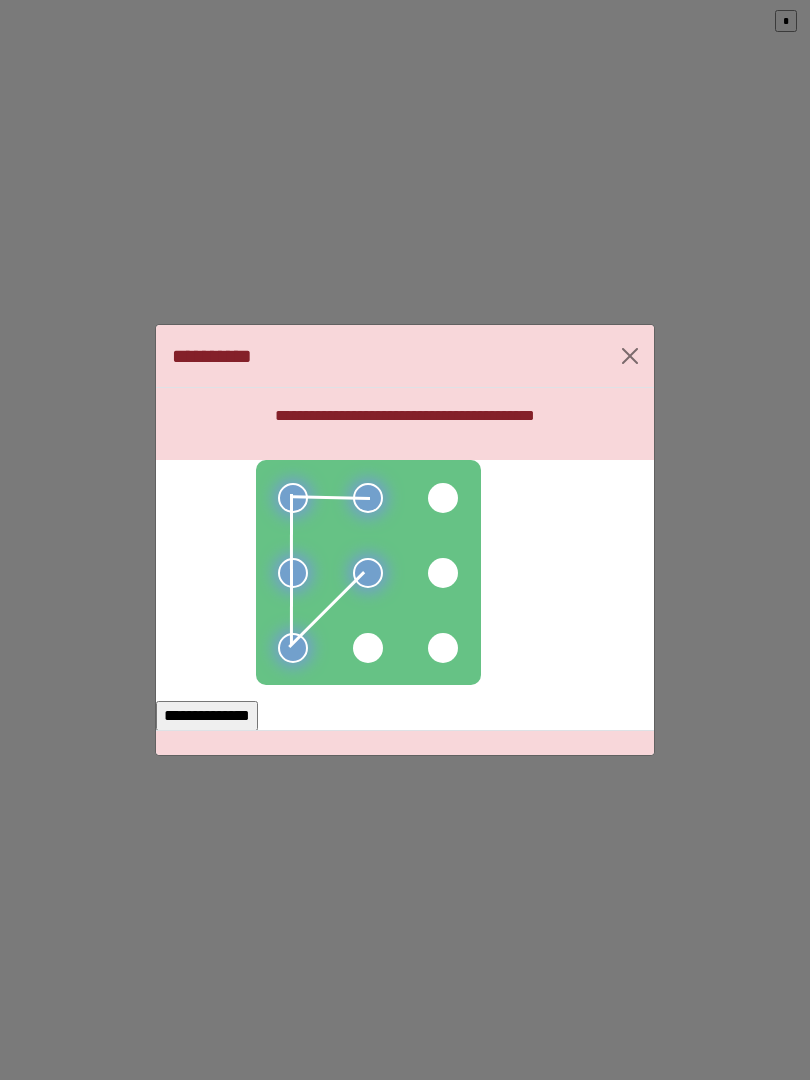 click on "**********" at bounding box center (207, 716) 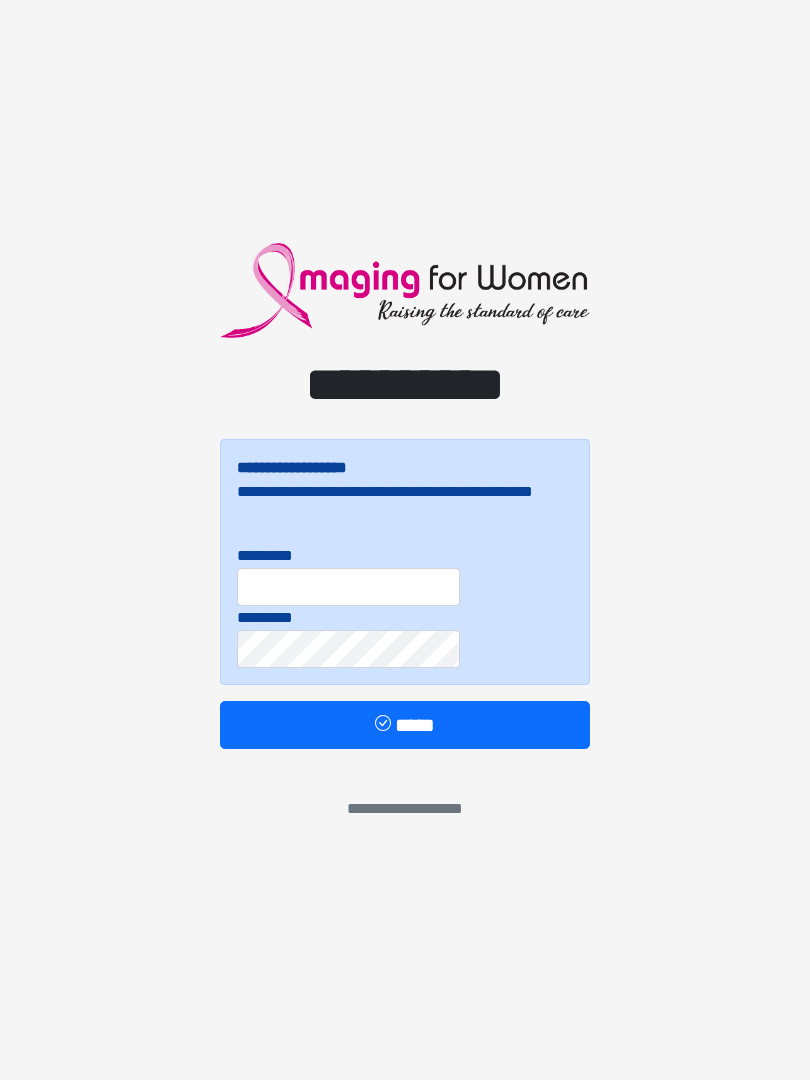 scroll, scrollTop: 0, scrollLeft: 0, axis: both 